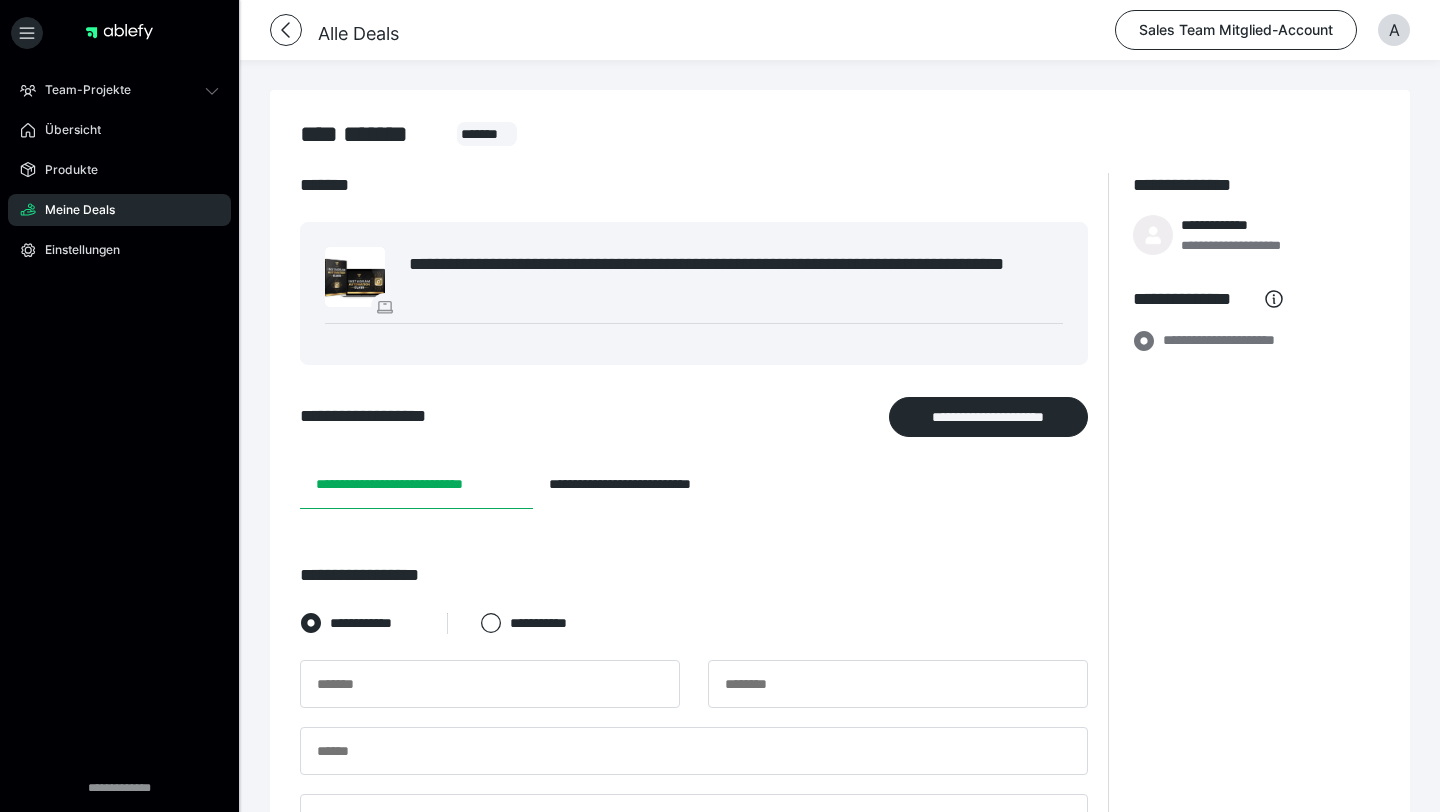 scroll, scrollTop: 0, scrollLeft: 0, axis: both 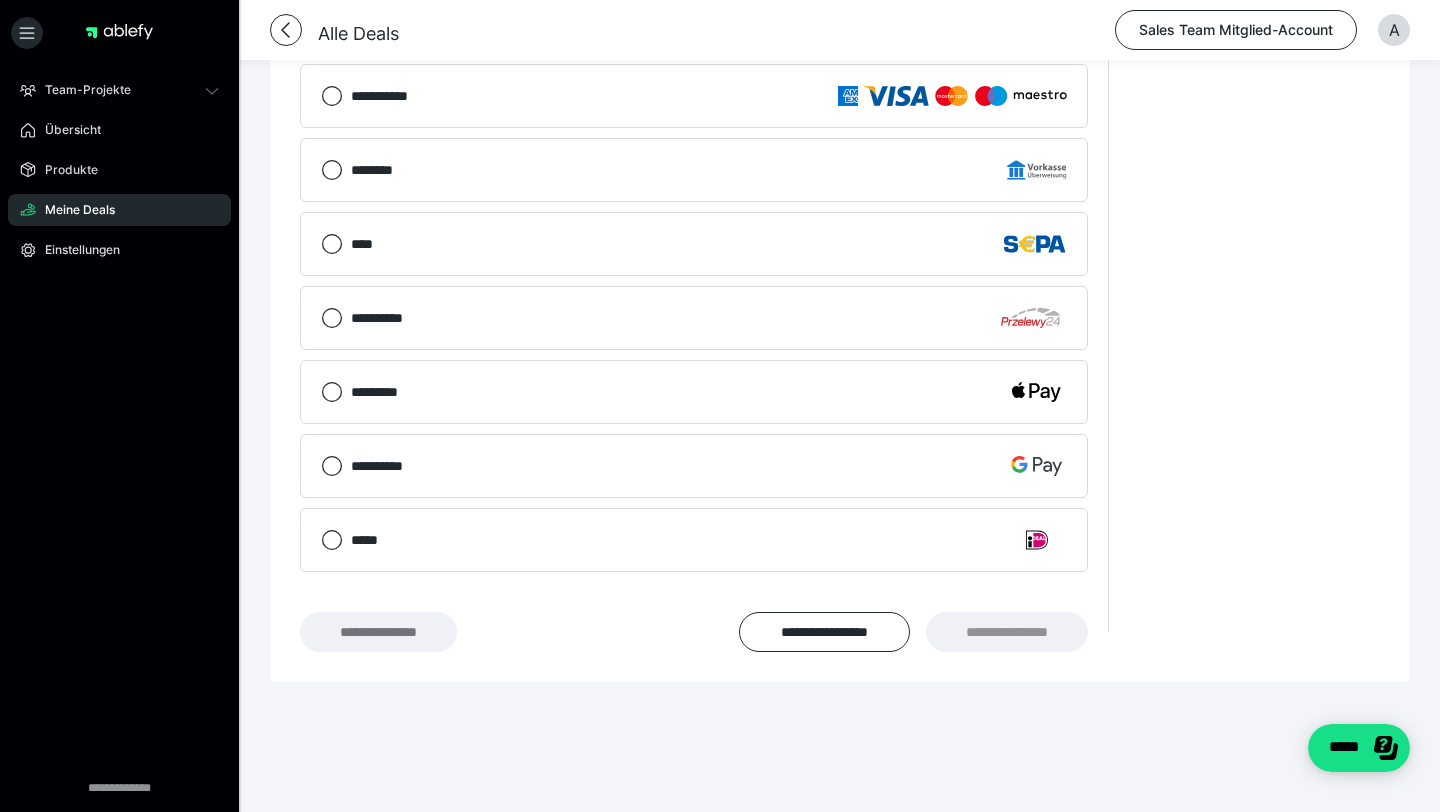 click on "**********" at bounding box center [378, 632] 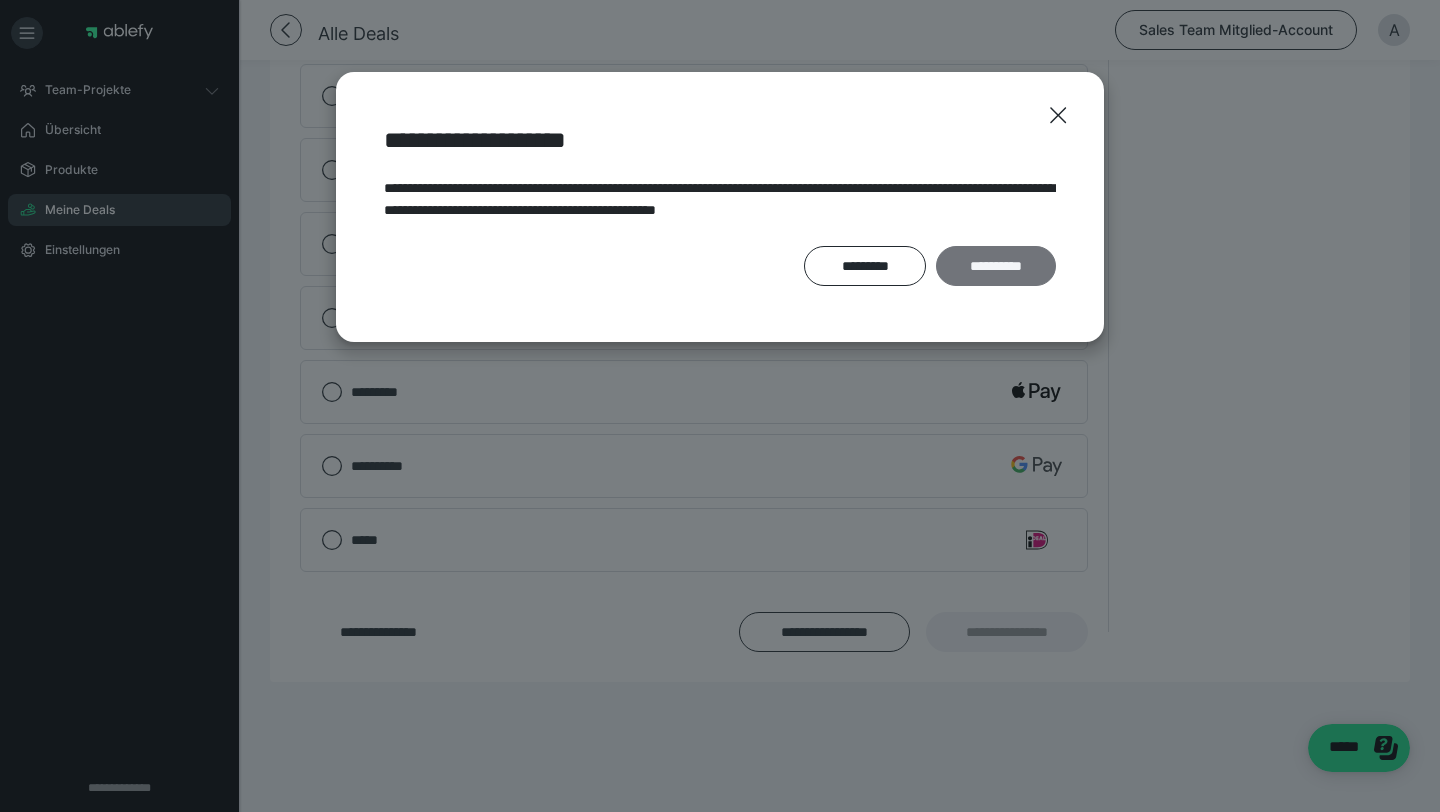 click on "**********" at bounding box center [996, 266] 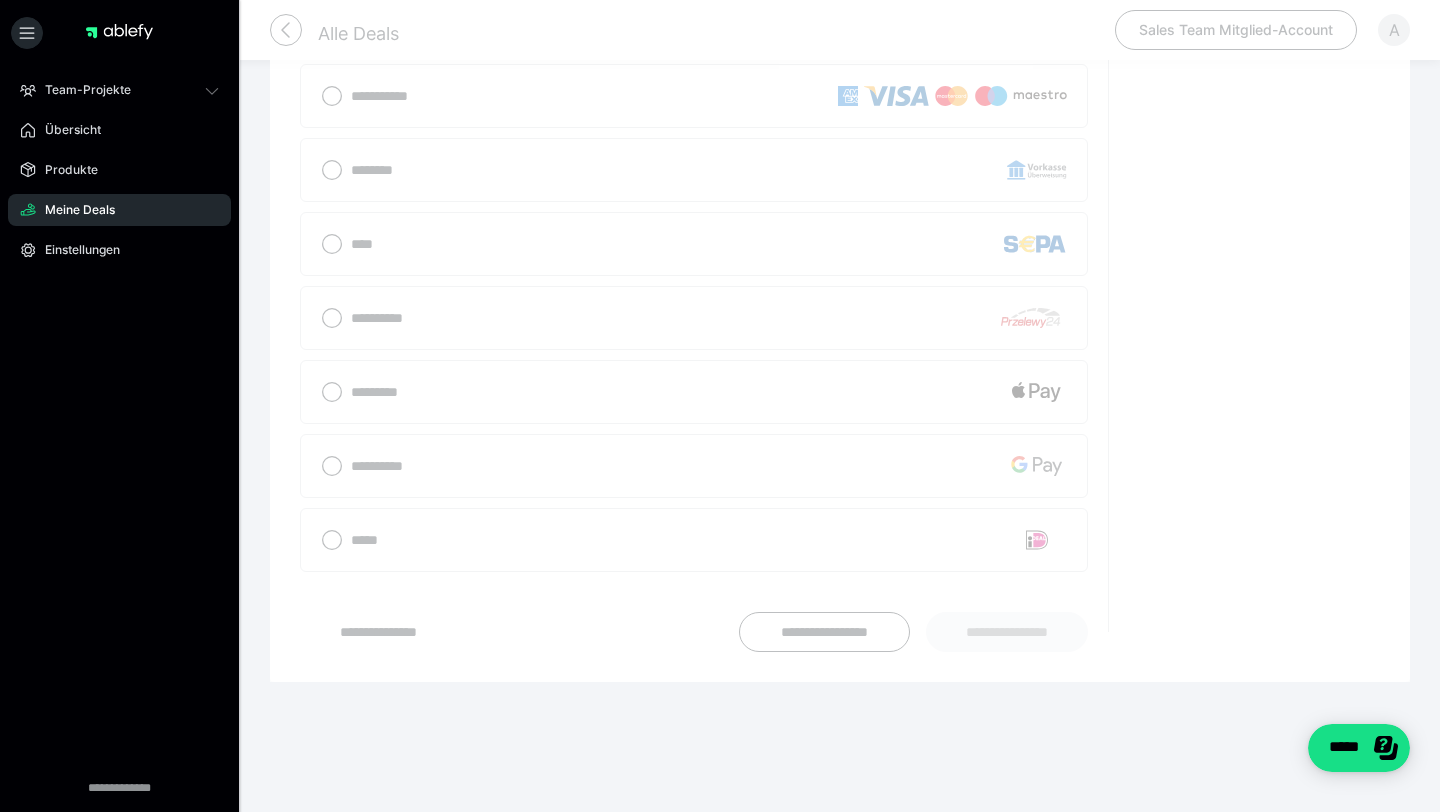 scroll, scrollTop: 0, scrollLeft: 0, axis: both 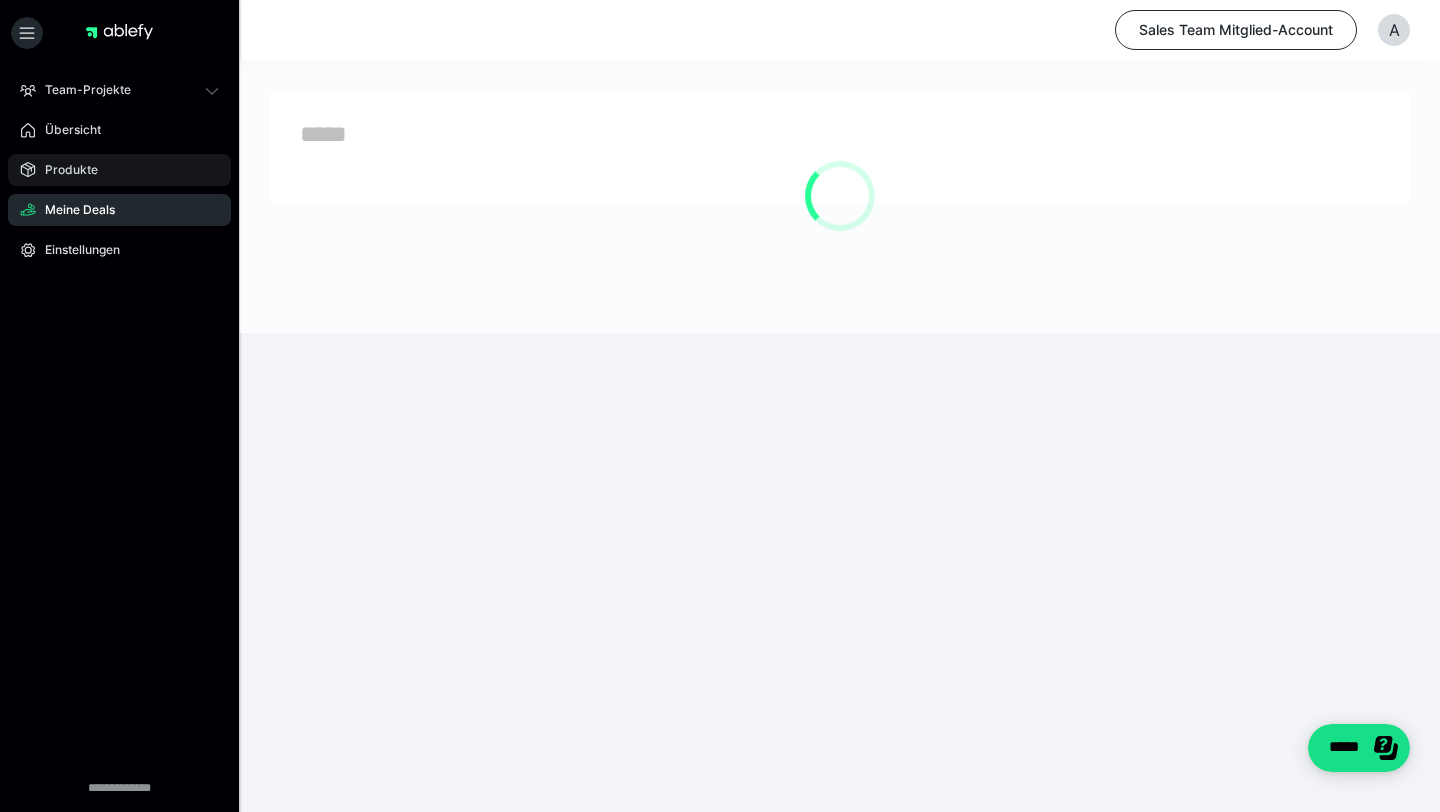 click on "Produkte" at bounding box center (119, 170) 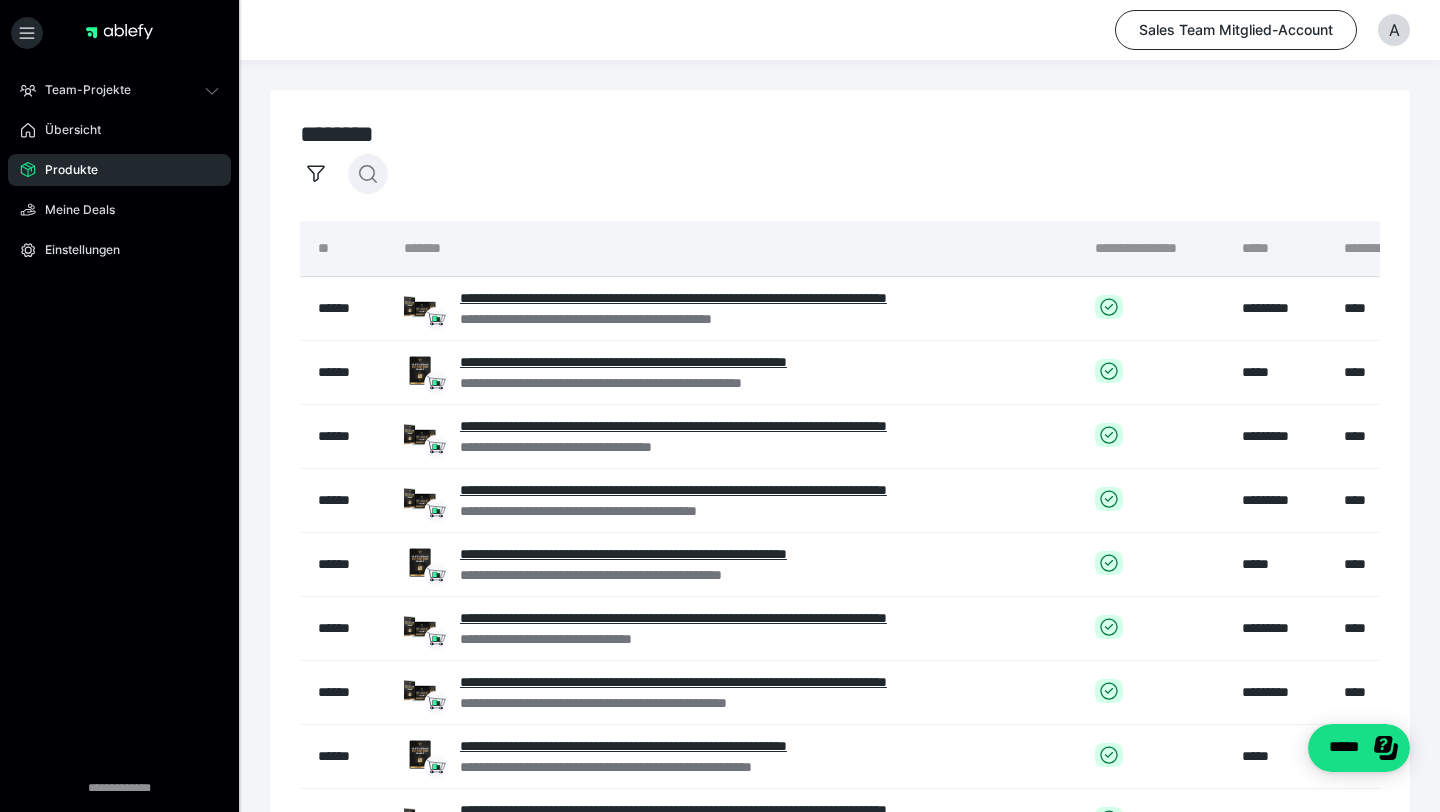 click 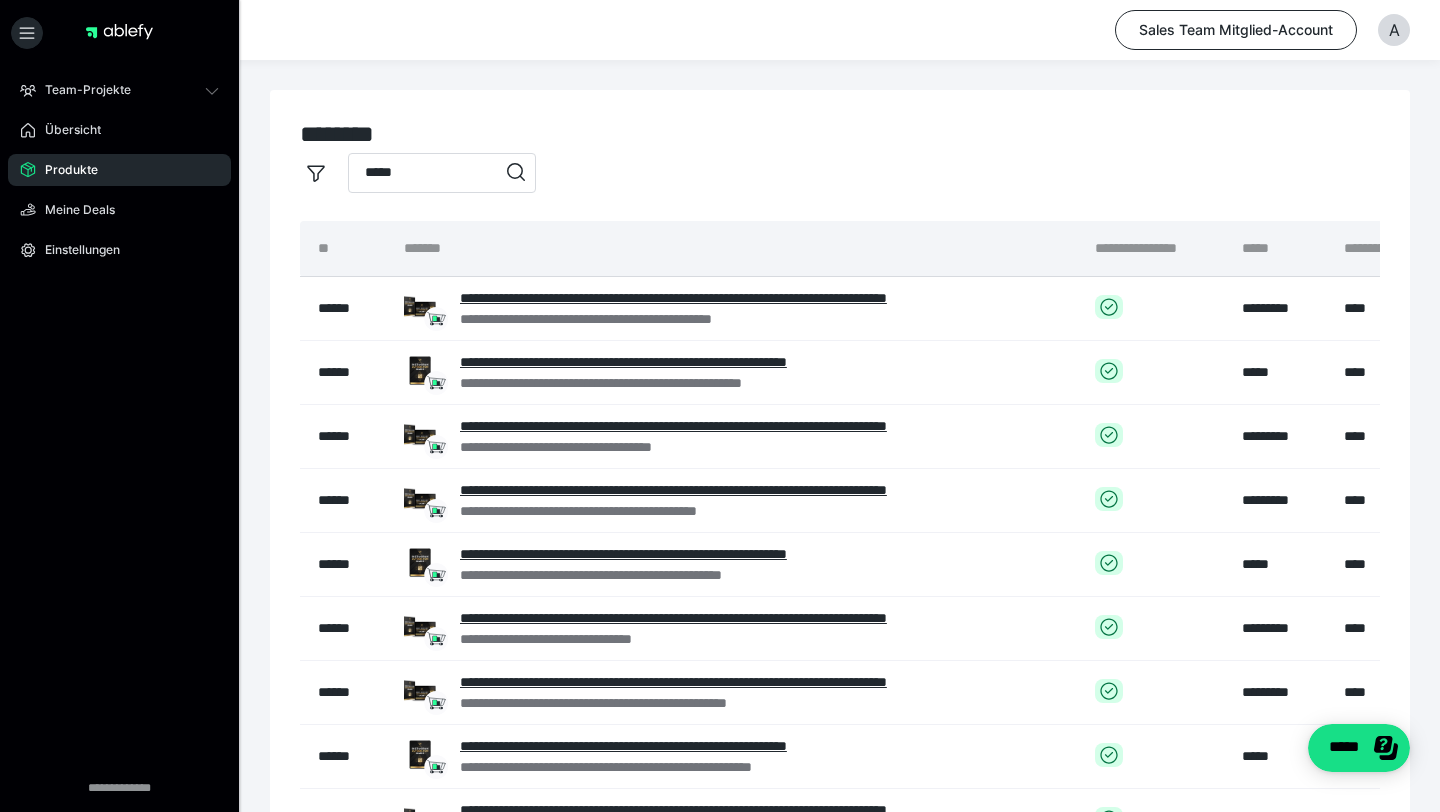 type on "*****" 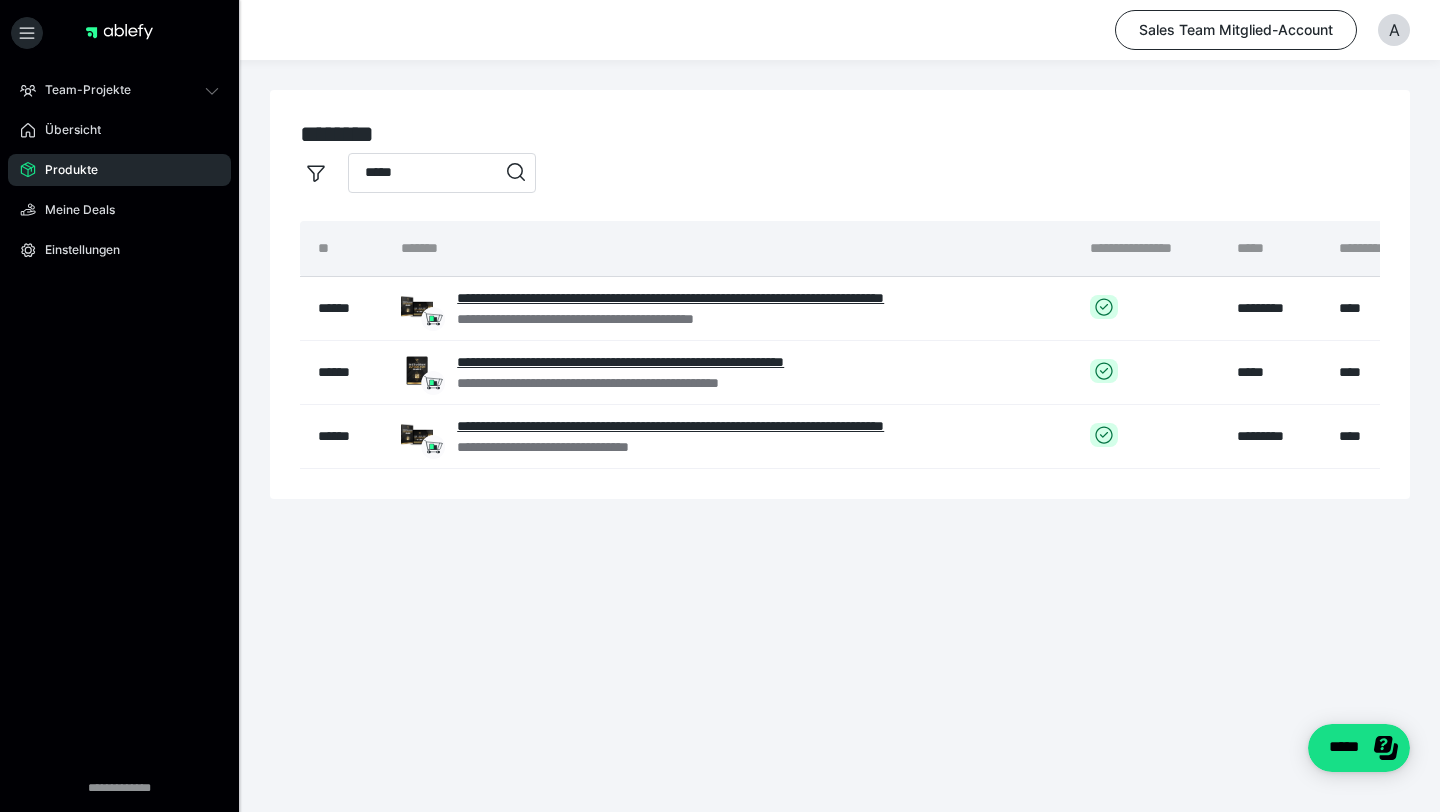 scroll, scrollTop: 0, scrollLeft: 288, axis: horizontal 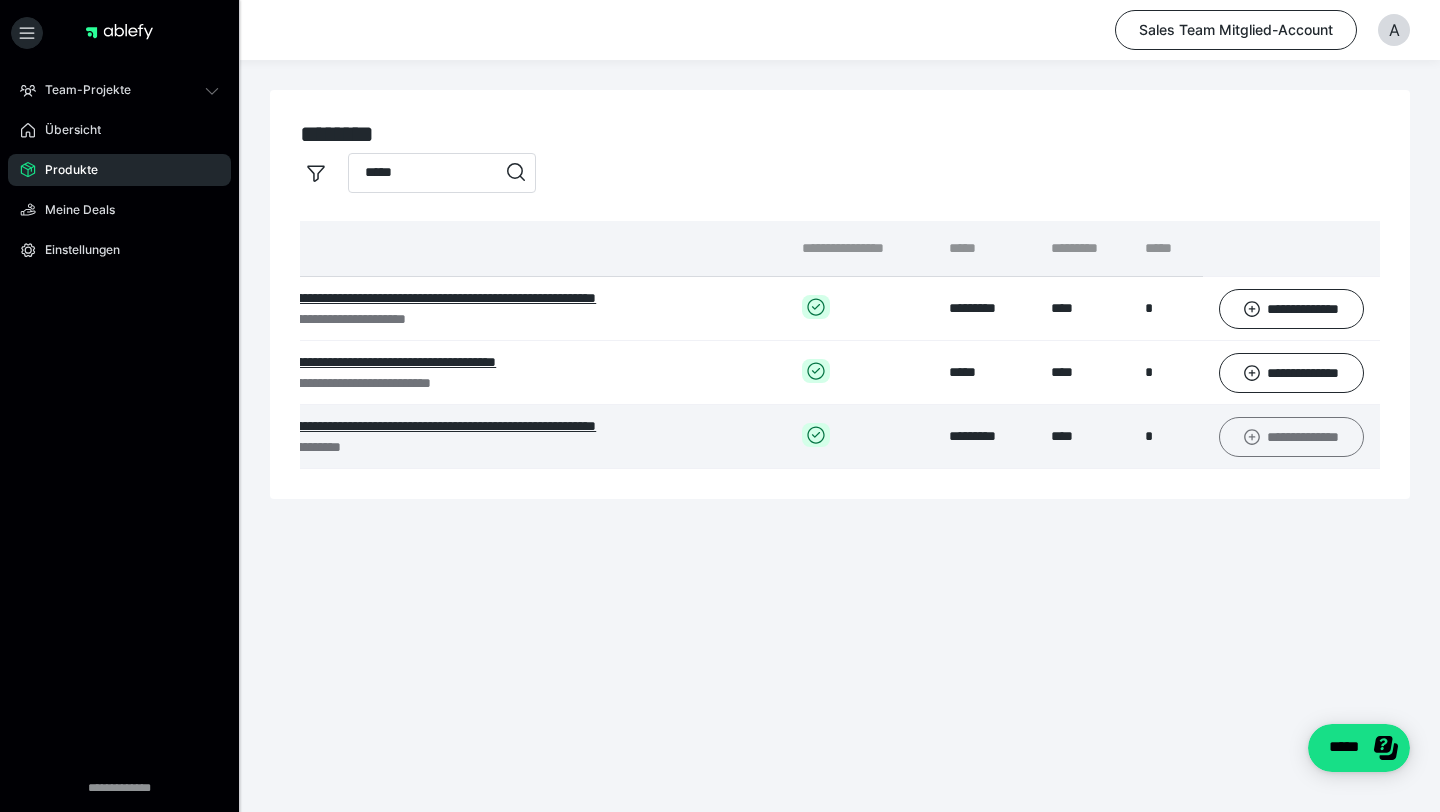 click on "**********" at bounding box center (1292, 437) 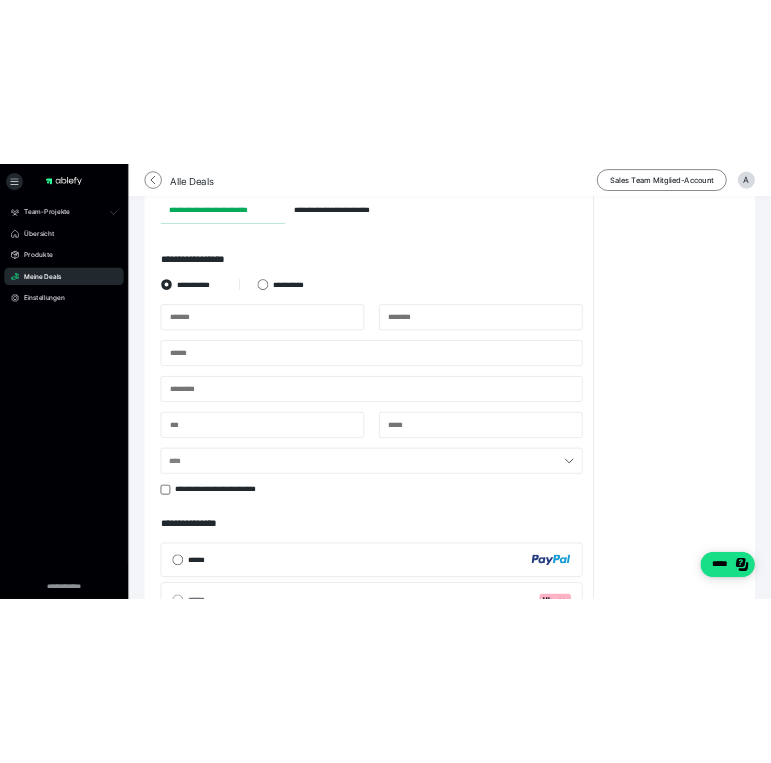 scroll, scrollTop: 413, scrollLeft: 0, axis: vertical 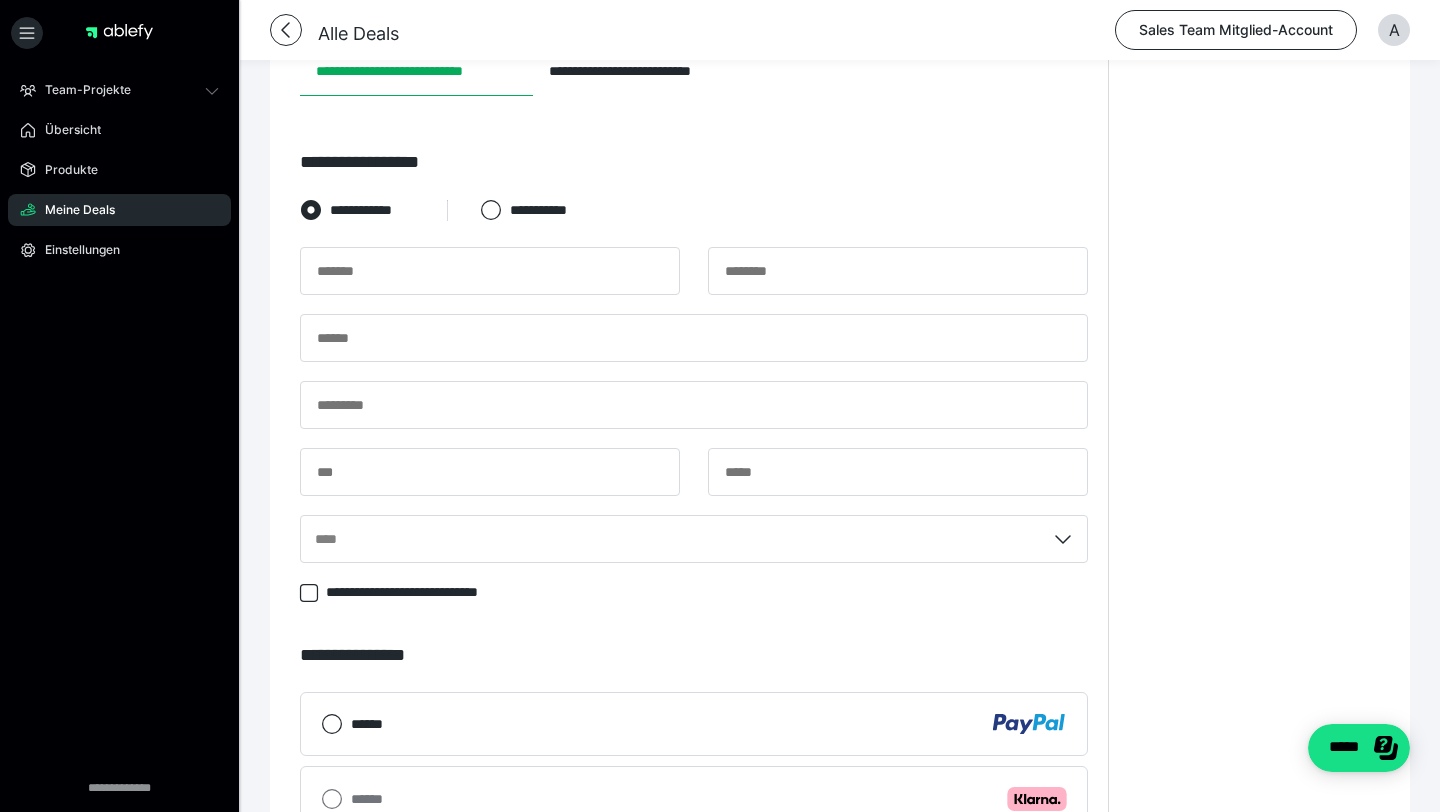 click on "******" at bounding box center [709, 724] 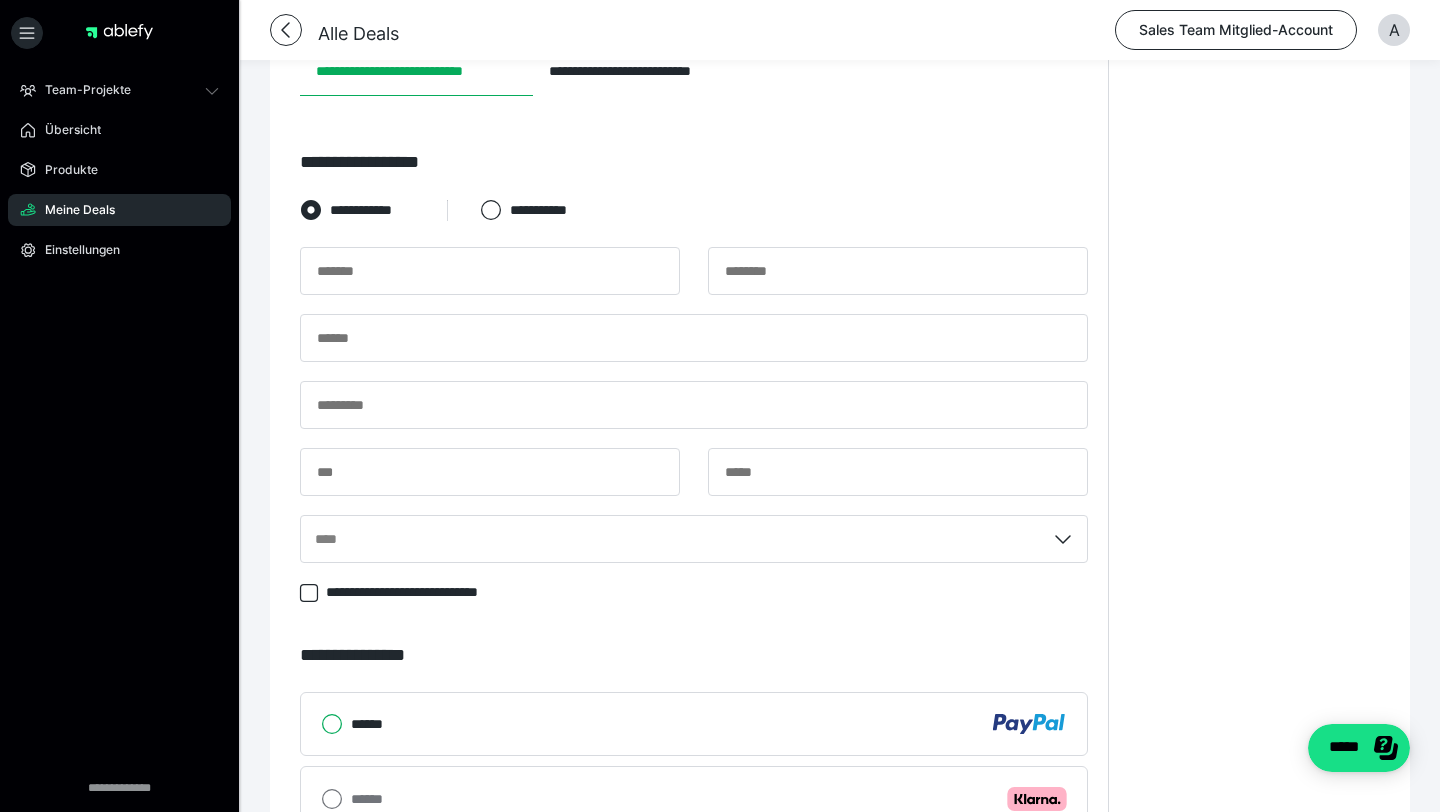 click on "******" at bounding box center (321, 724) 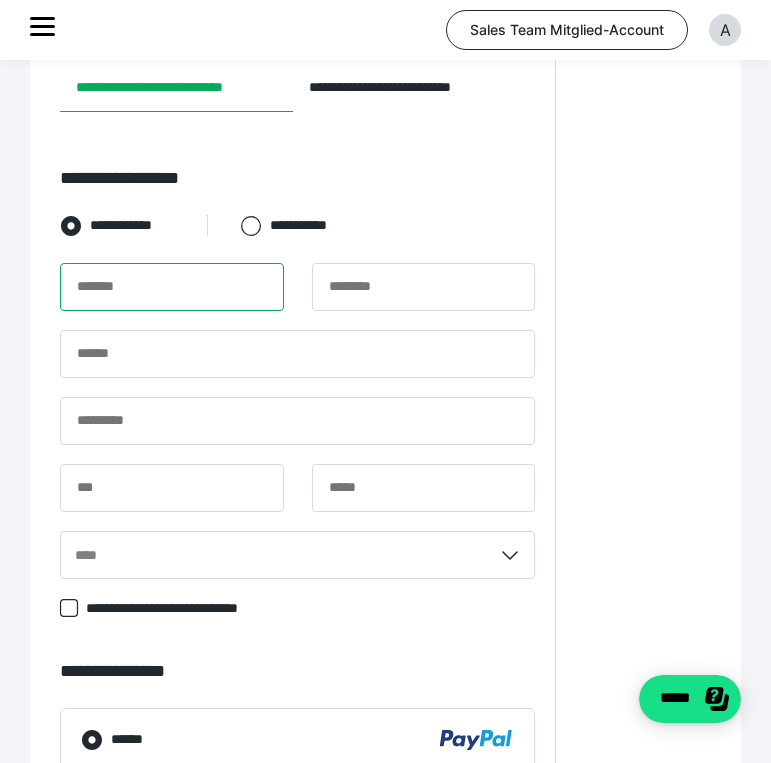 click at bounding box center [172, 287] 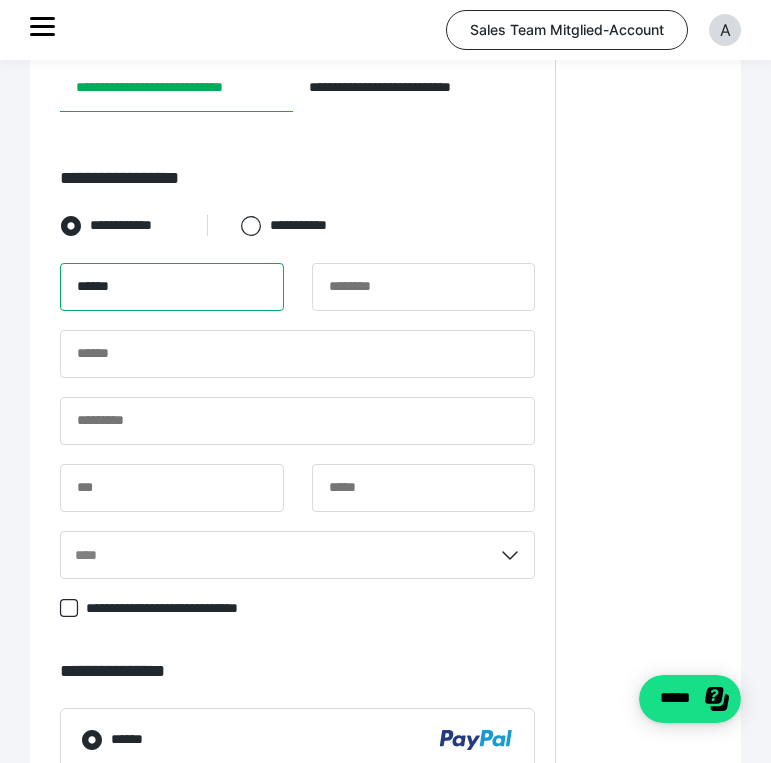 type on "******" 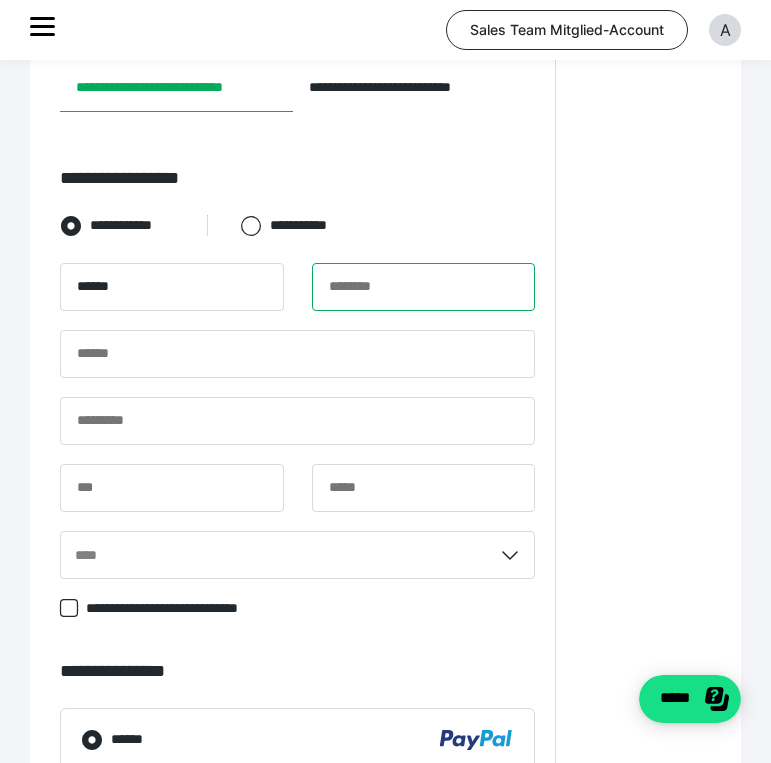 click at bounding box center [424, 287] 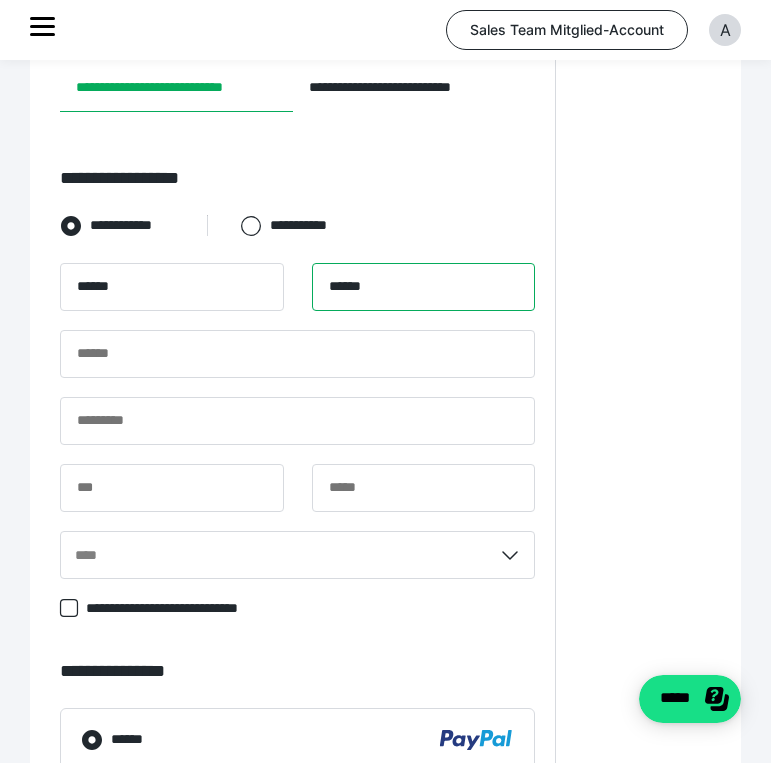 type on "******" 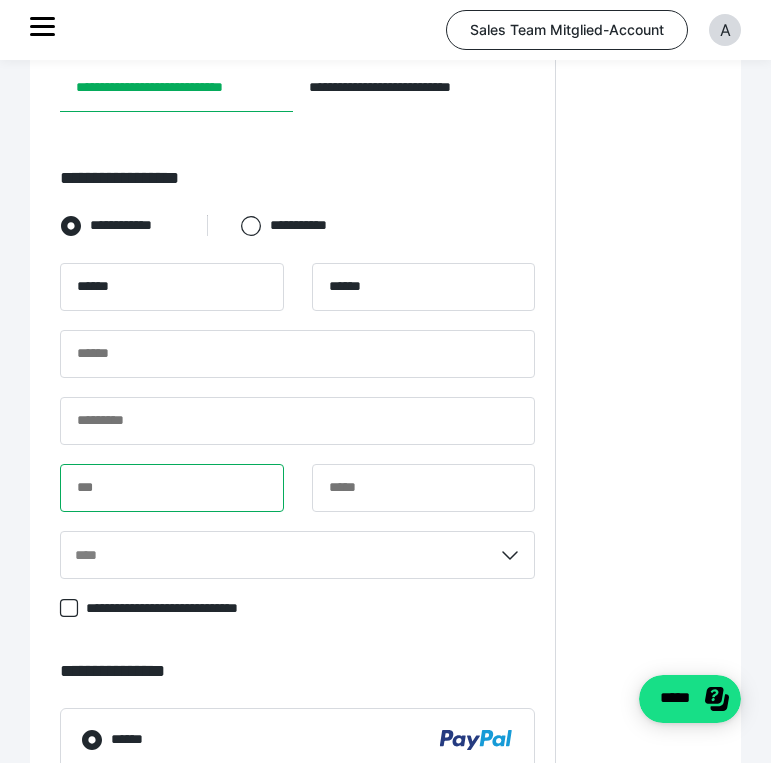 click at bounding box center [172, 488] 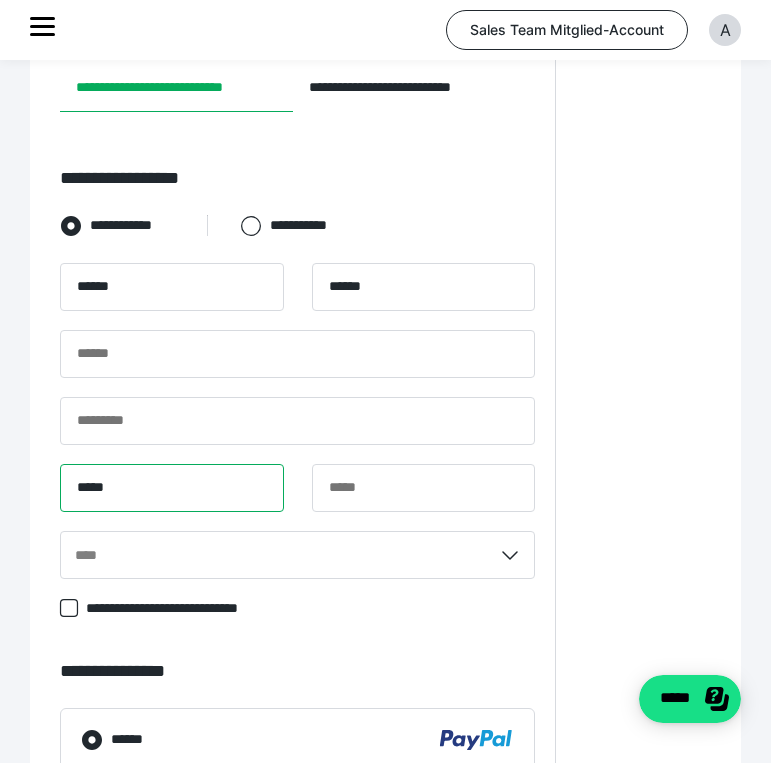 type on "*****" 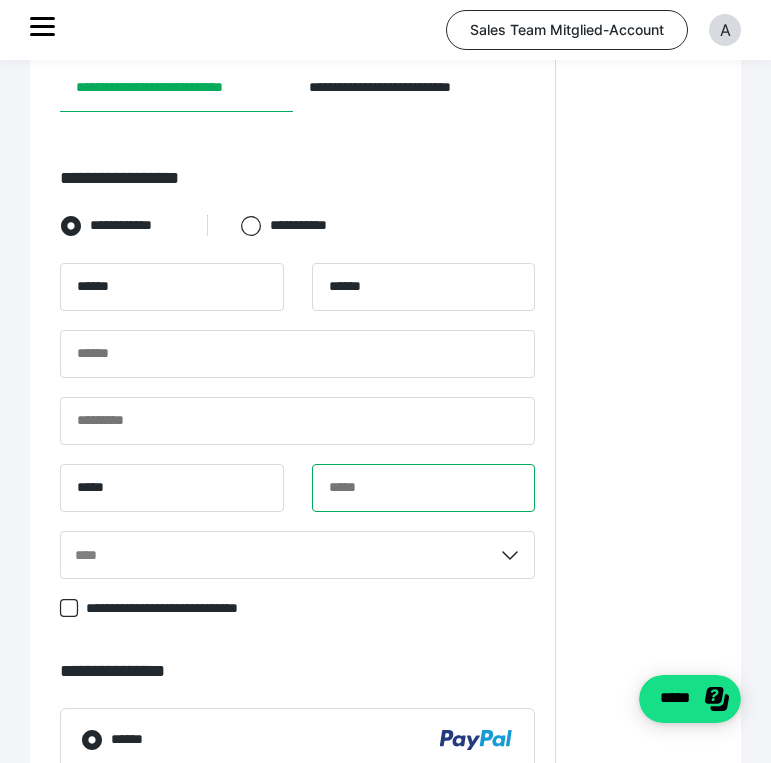 click at bounding box center (424, 488) 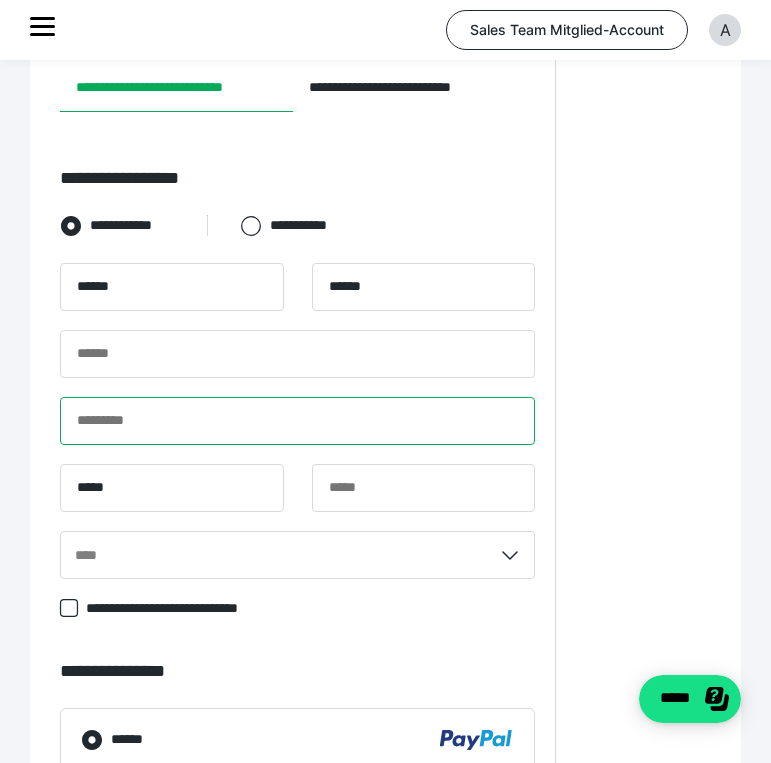 click at bounding box center (297, 421) 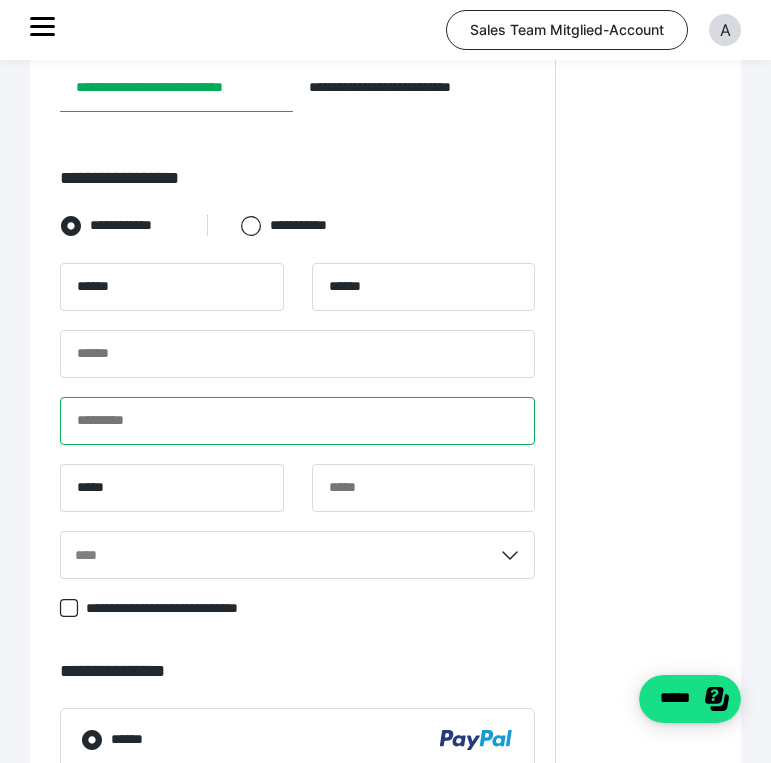 paste on "**********" 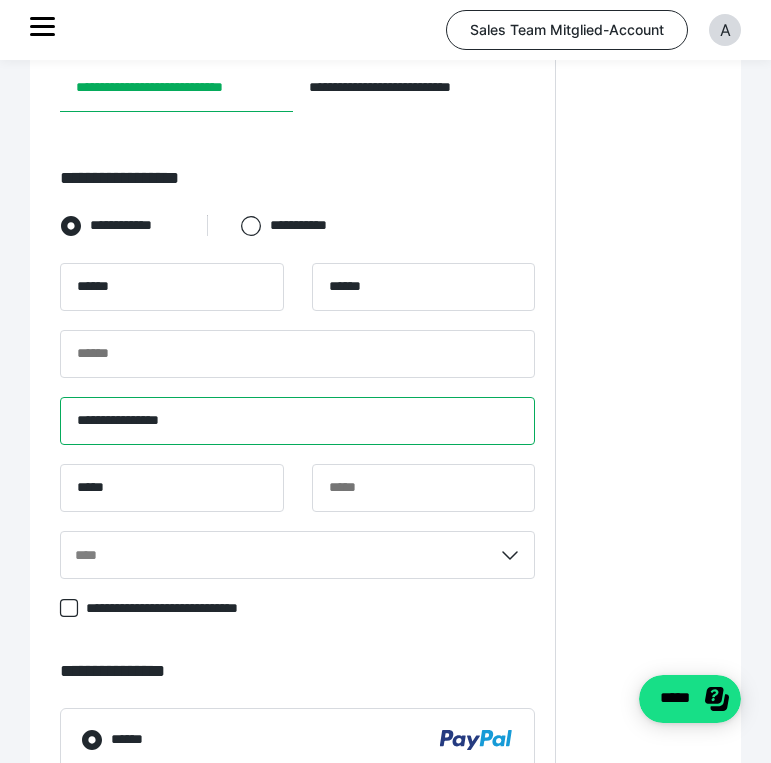 type on "**********" 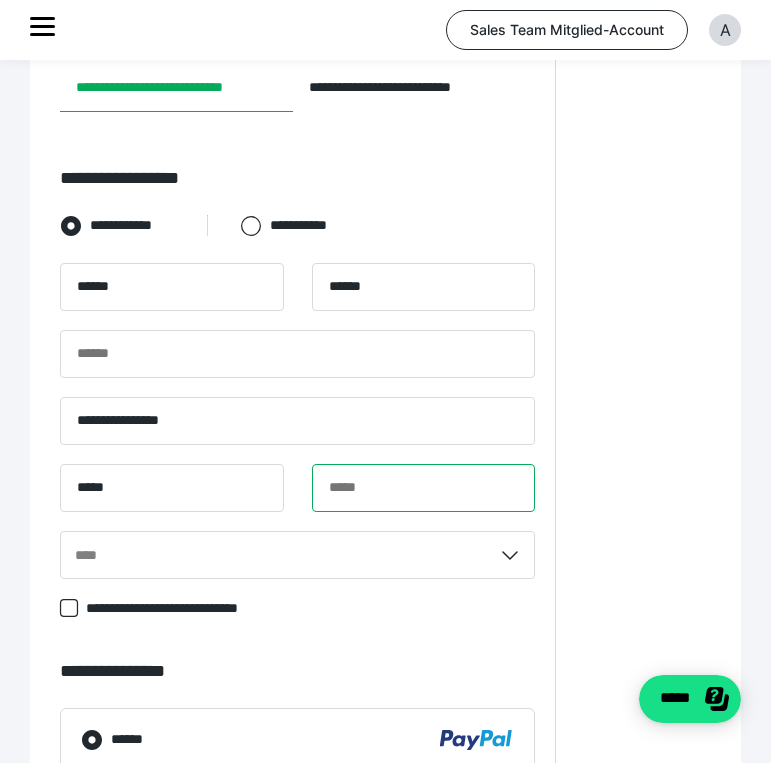 click at bounding box center [424, 488] 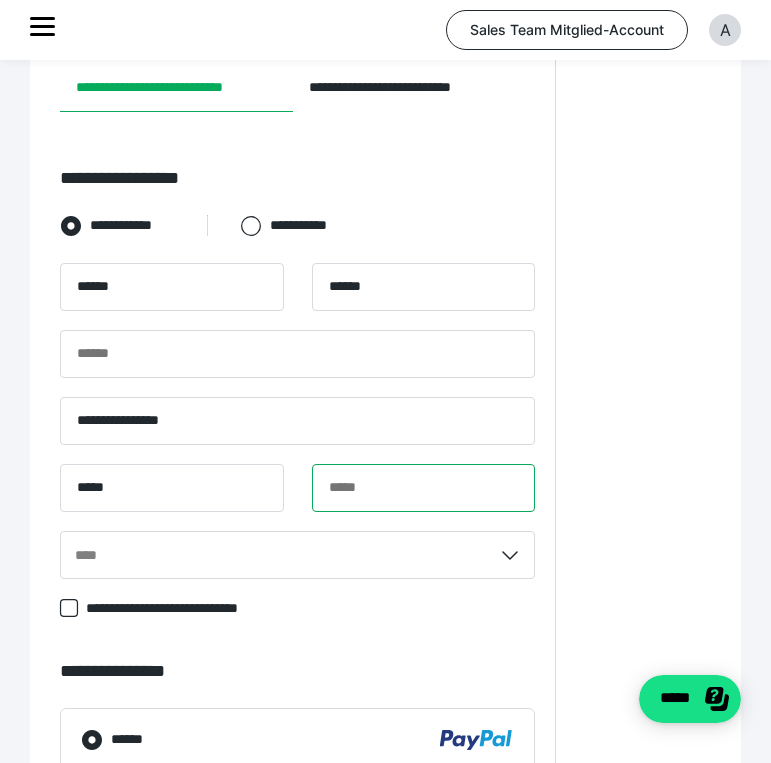 click at bounding box center [424, 488] 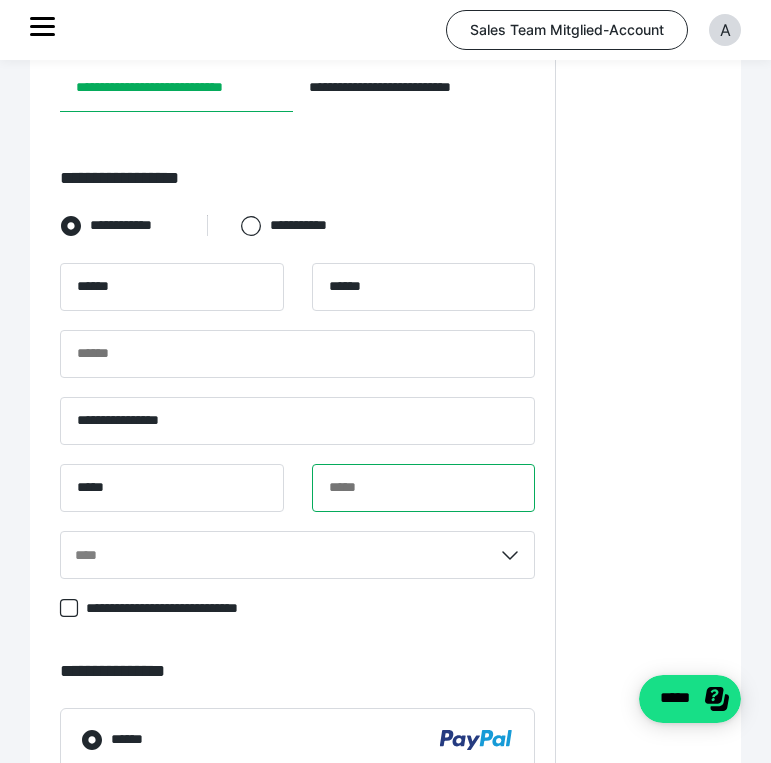 paste on "**********" 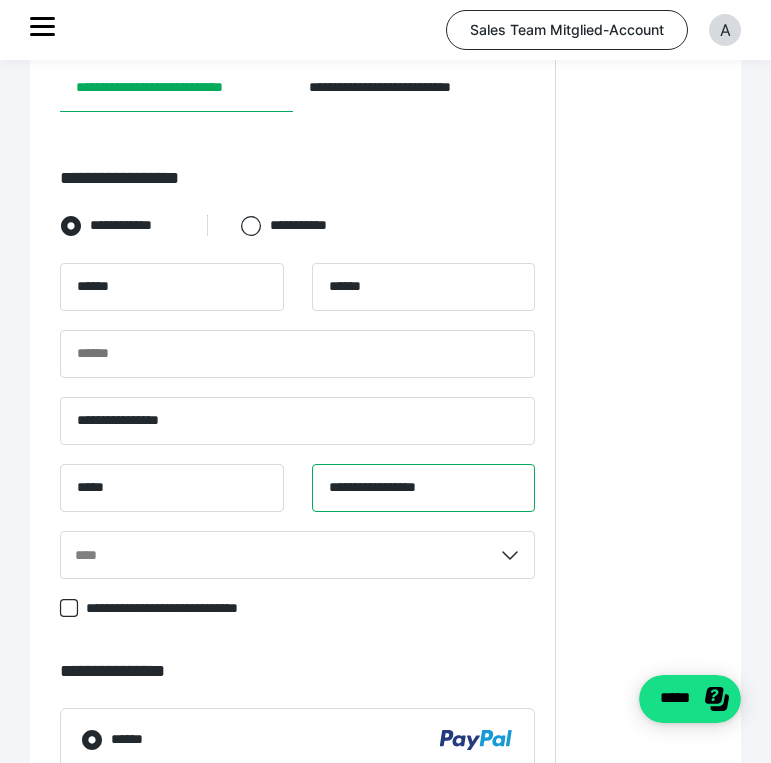click on "**********" at bounding box center (424, 488) 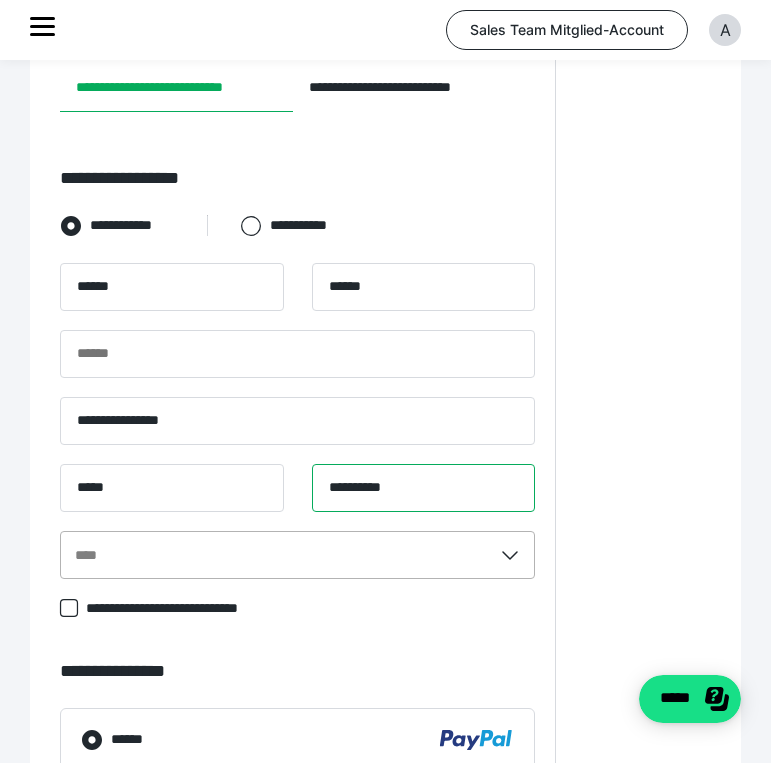 type on "**********" 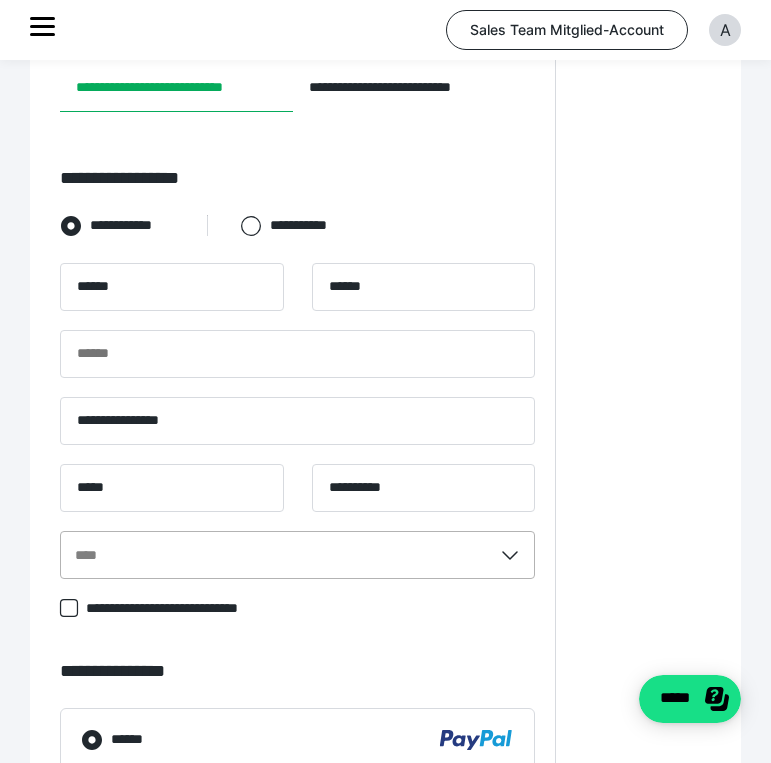 click on "****" at bounding box center (297, 555) 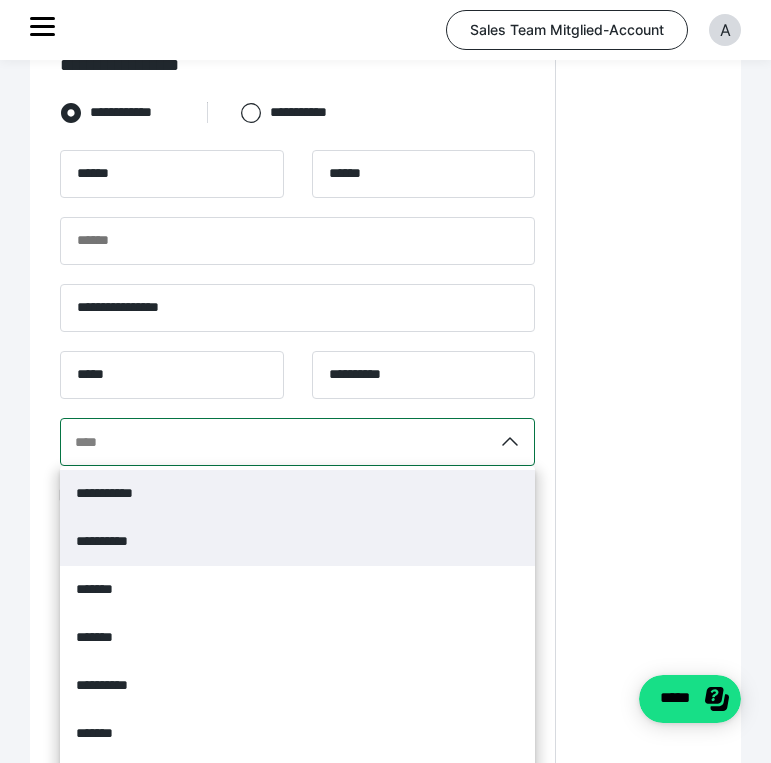 scroll, scrollTop: 537, scrollLeft: 0, axis: vertical 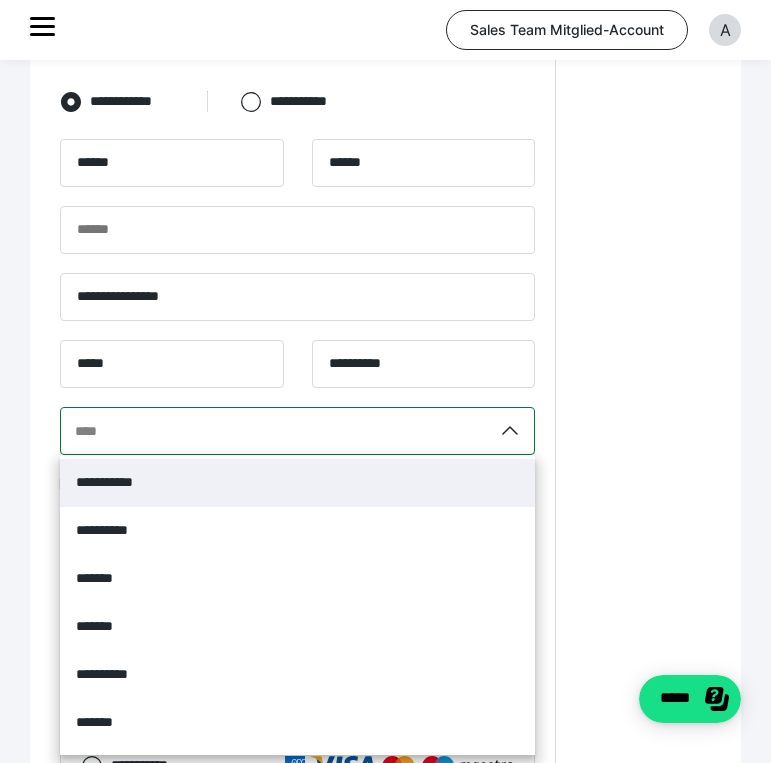click on "**********" at bounding box center (297, 483) 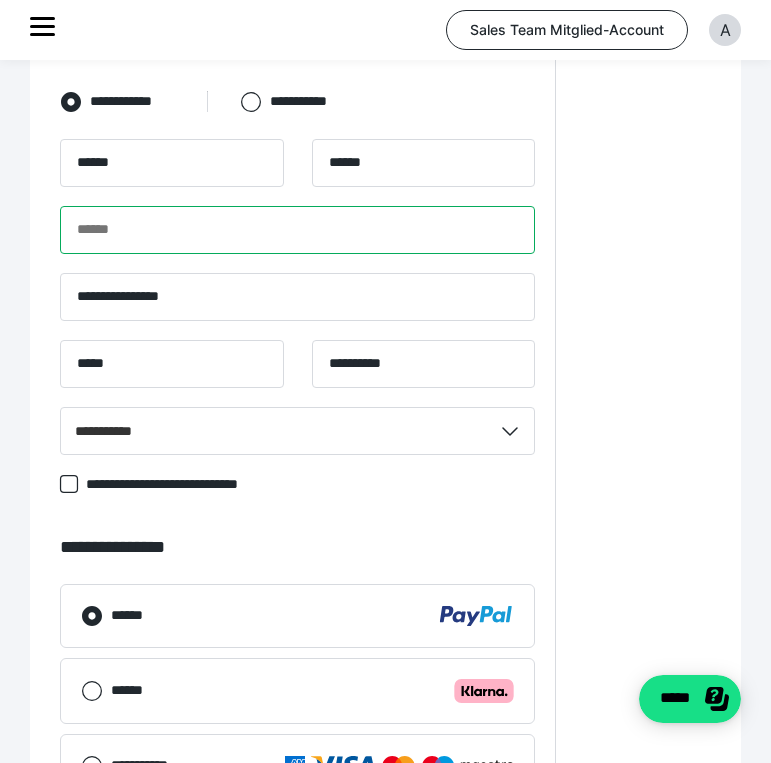 click at bounding box center (297, 230) 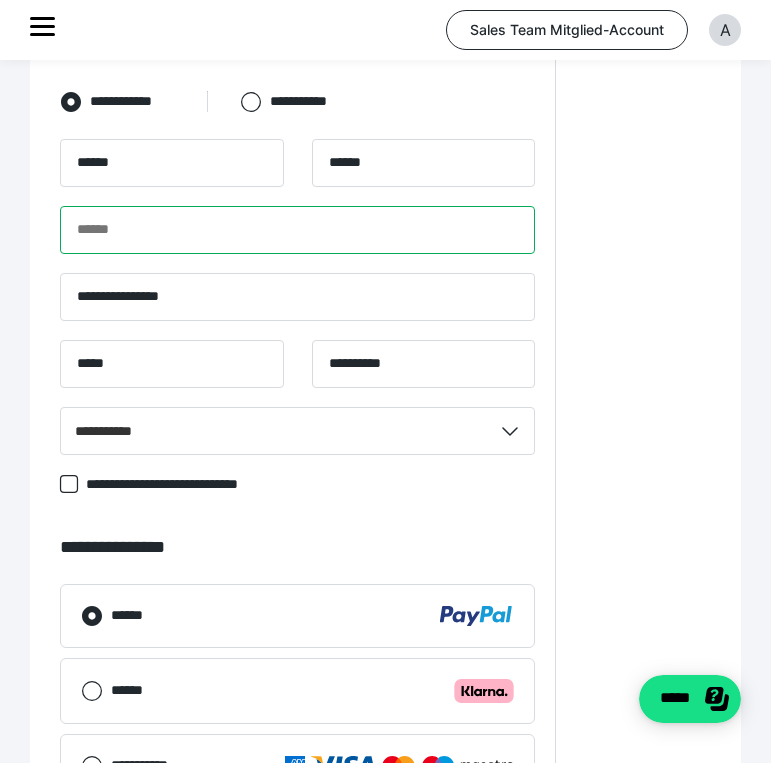paste on "**********" 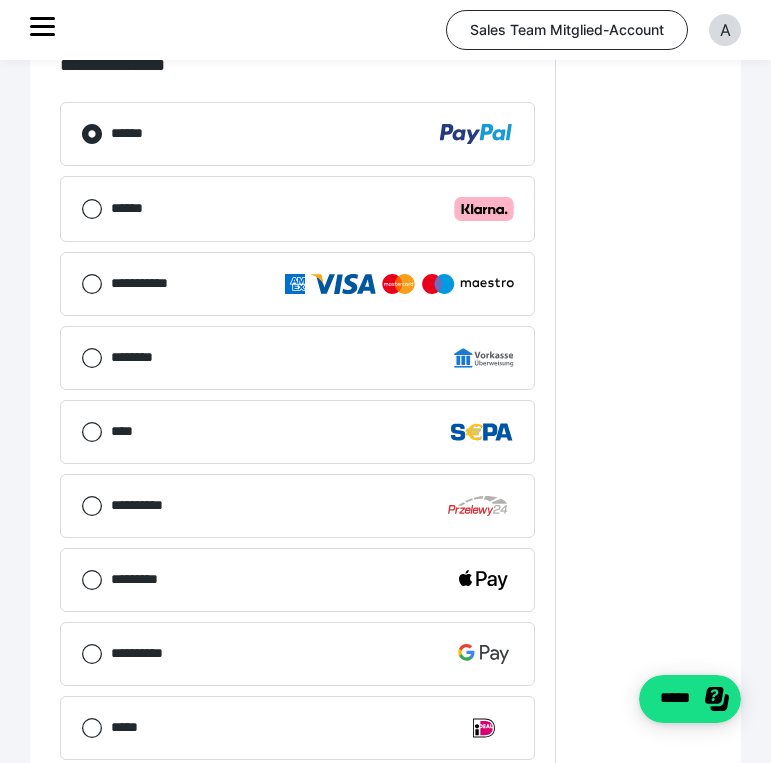 scroll, scrollTop: 1276, scrollLeft: 0, axis: vertical 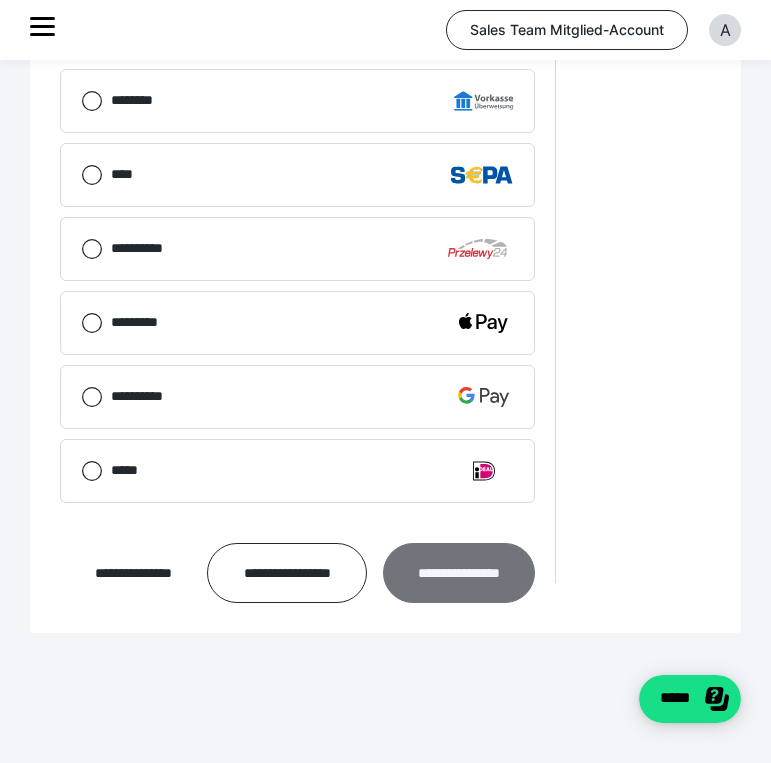 type on "**********" 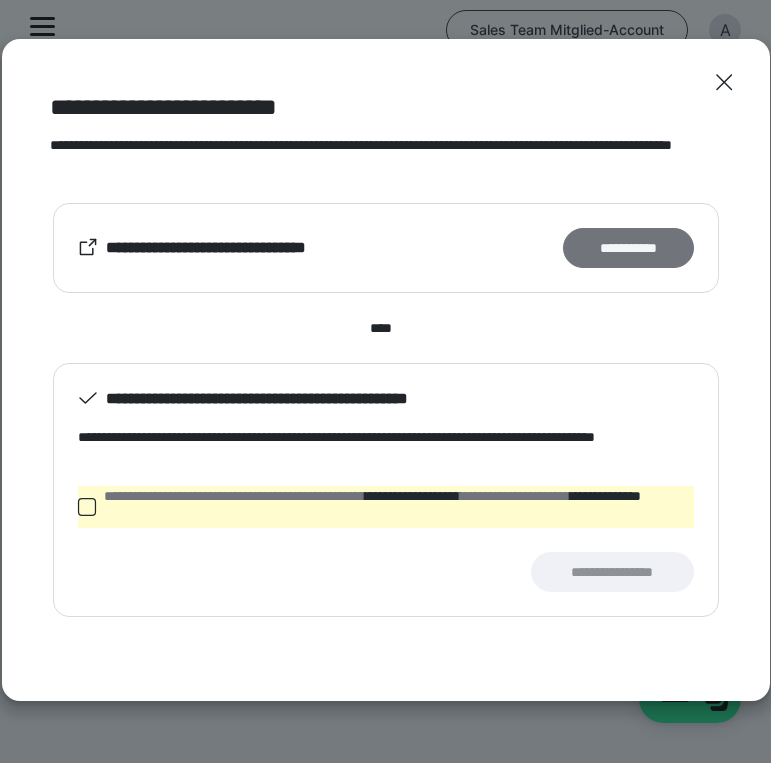 click on "**********" at bounding box center [628, 248] 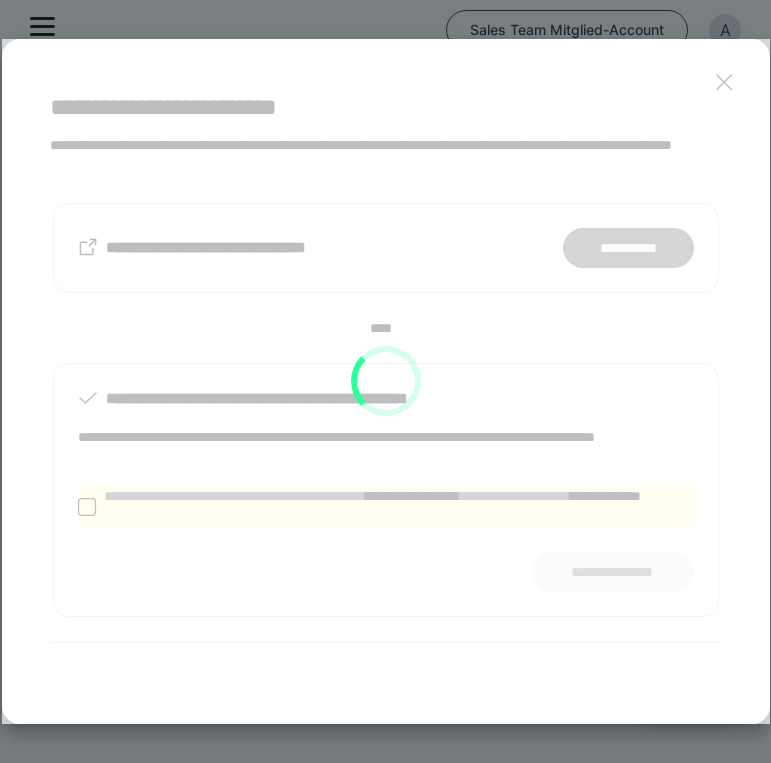 scroll, scrollTop: 570, scrollLeft: 0, axis: vertical 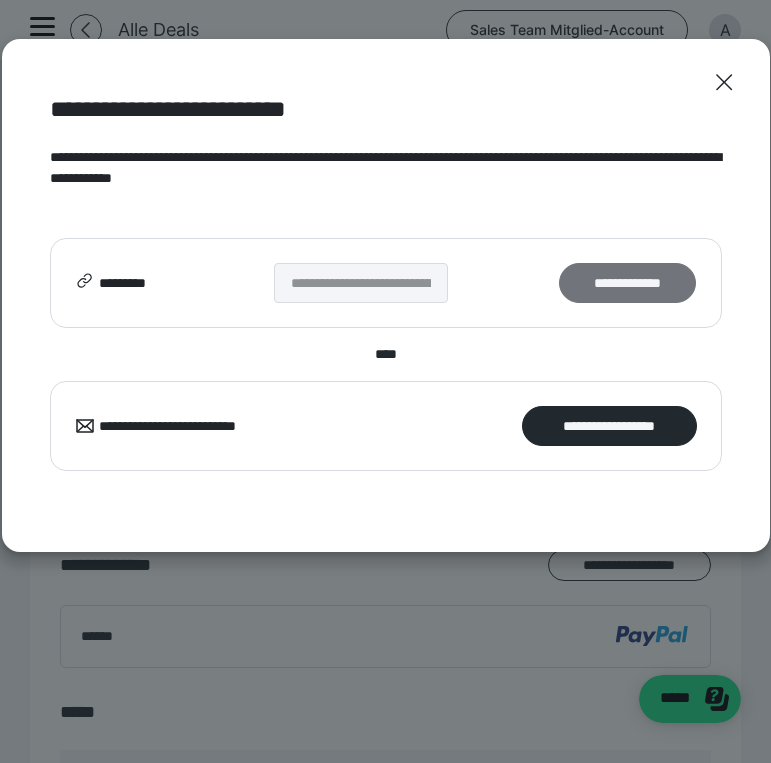 click on "**********" at bounding box center [627, 283] 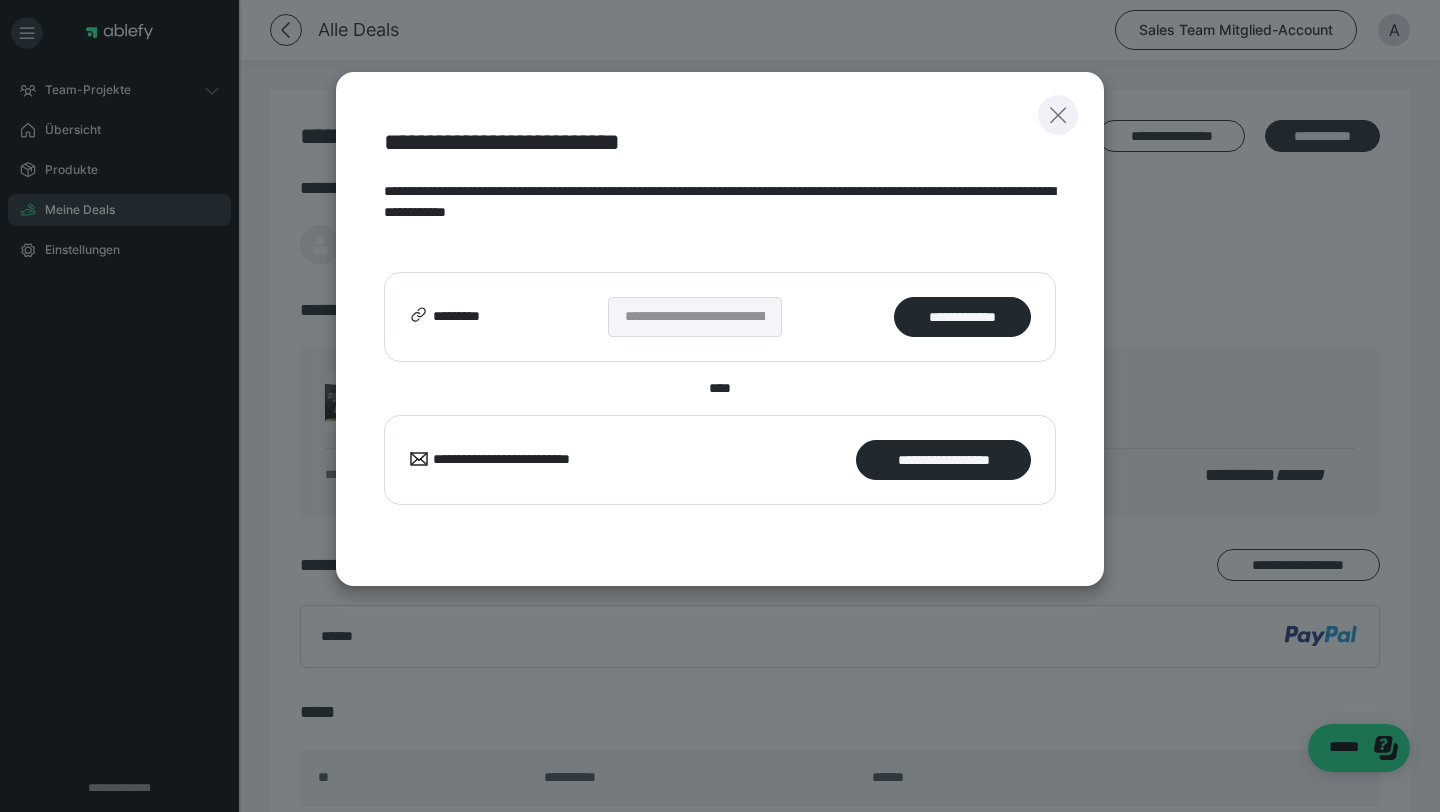 click at bounding box center (1058, 115) 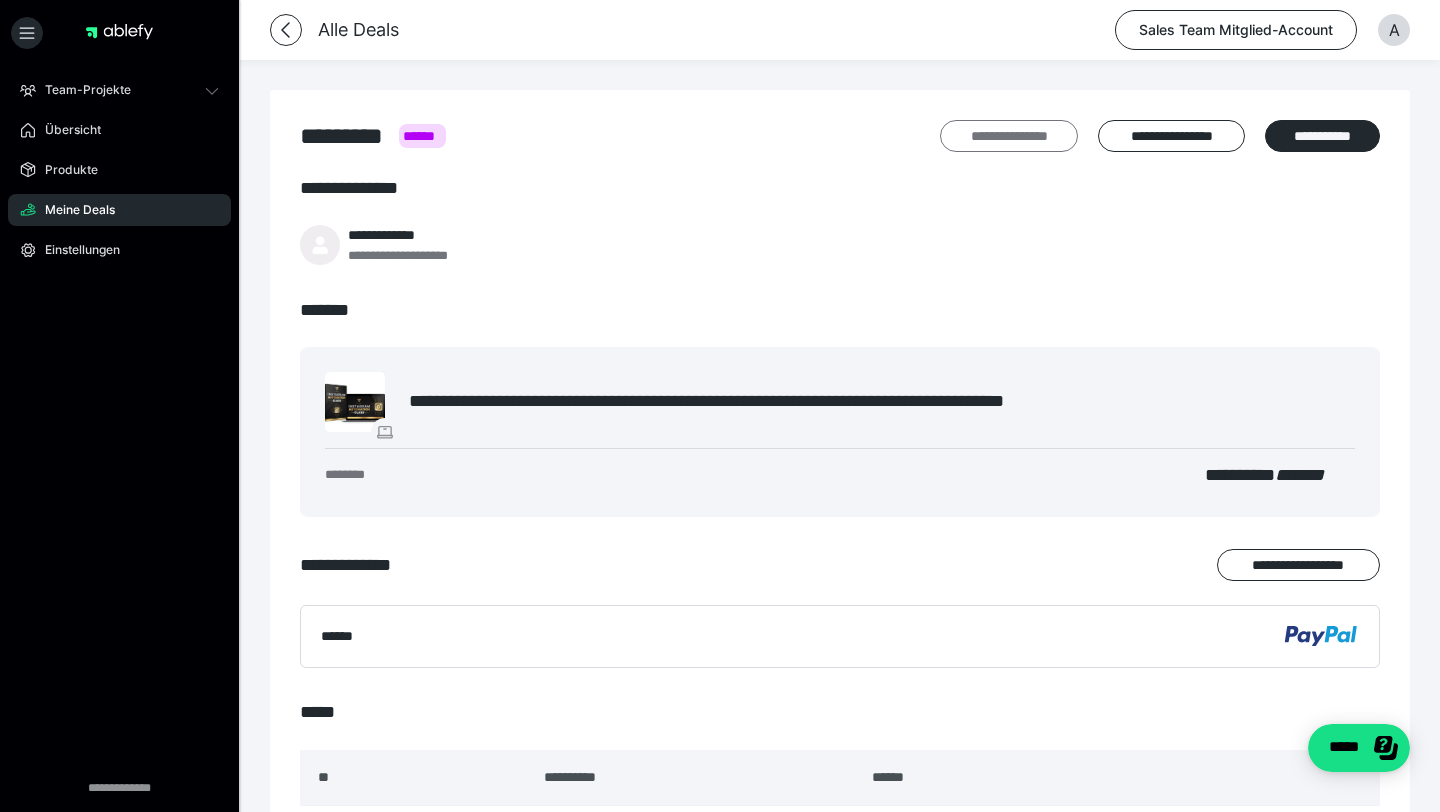 click on "**********" at bounding box center (1009, 136) 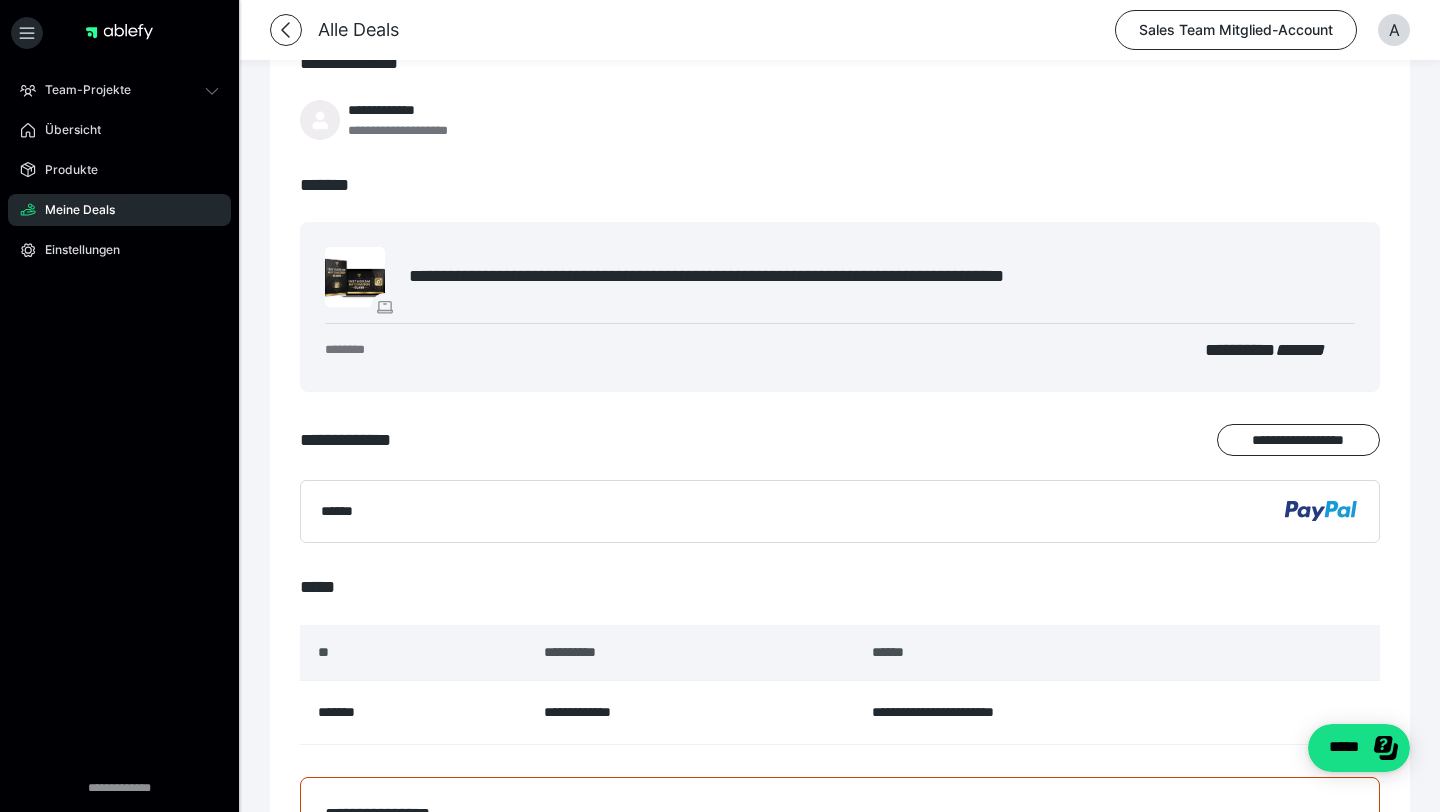 scroll, scrollTop: 0, scrollLeft: 0, axis: both 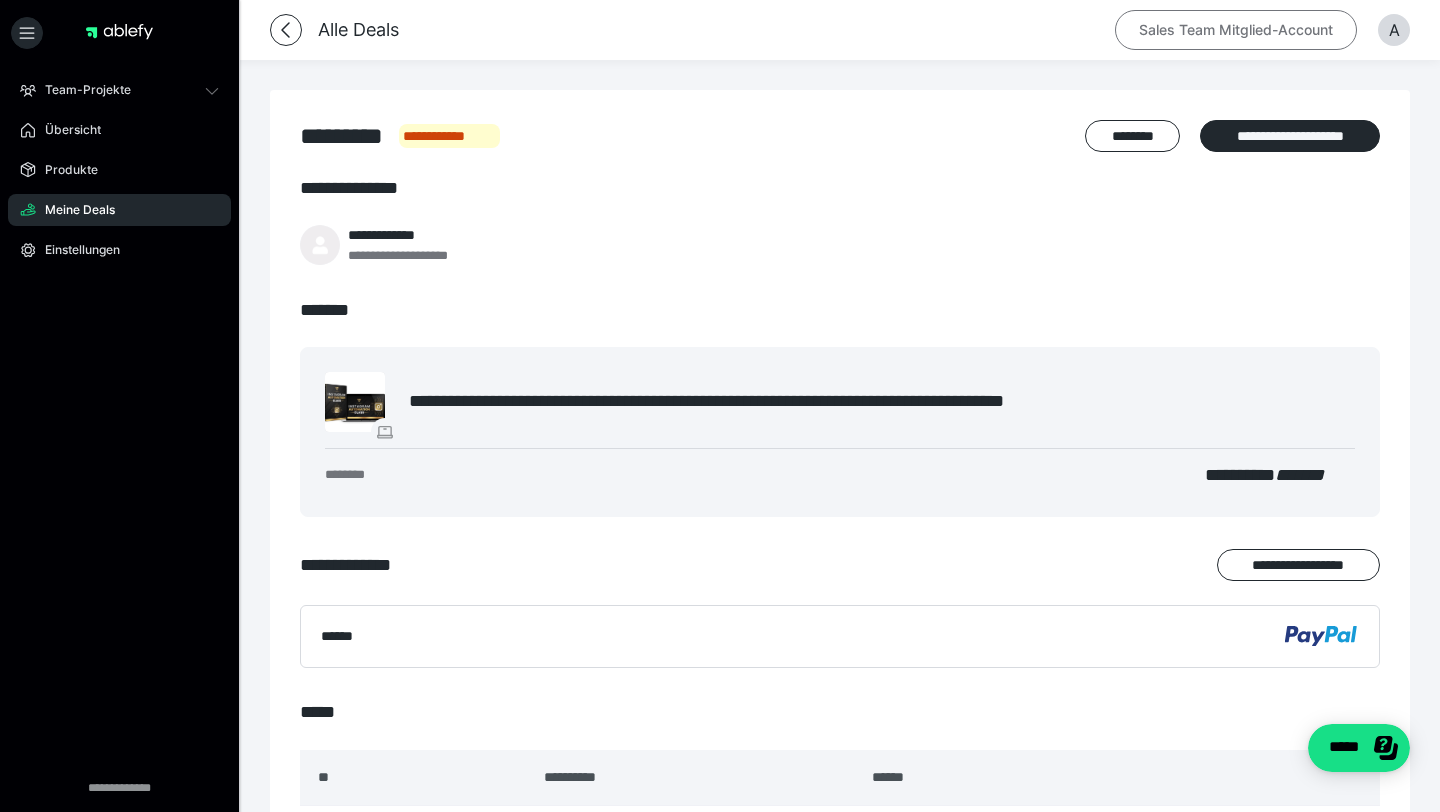click on "Sales Team Mitglied-Account" at bounding box center (1236, 30) 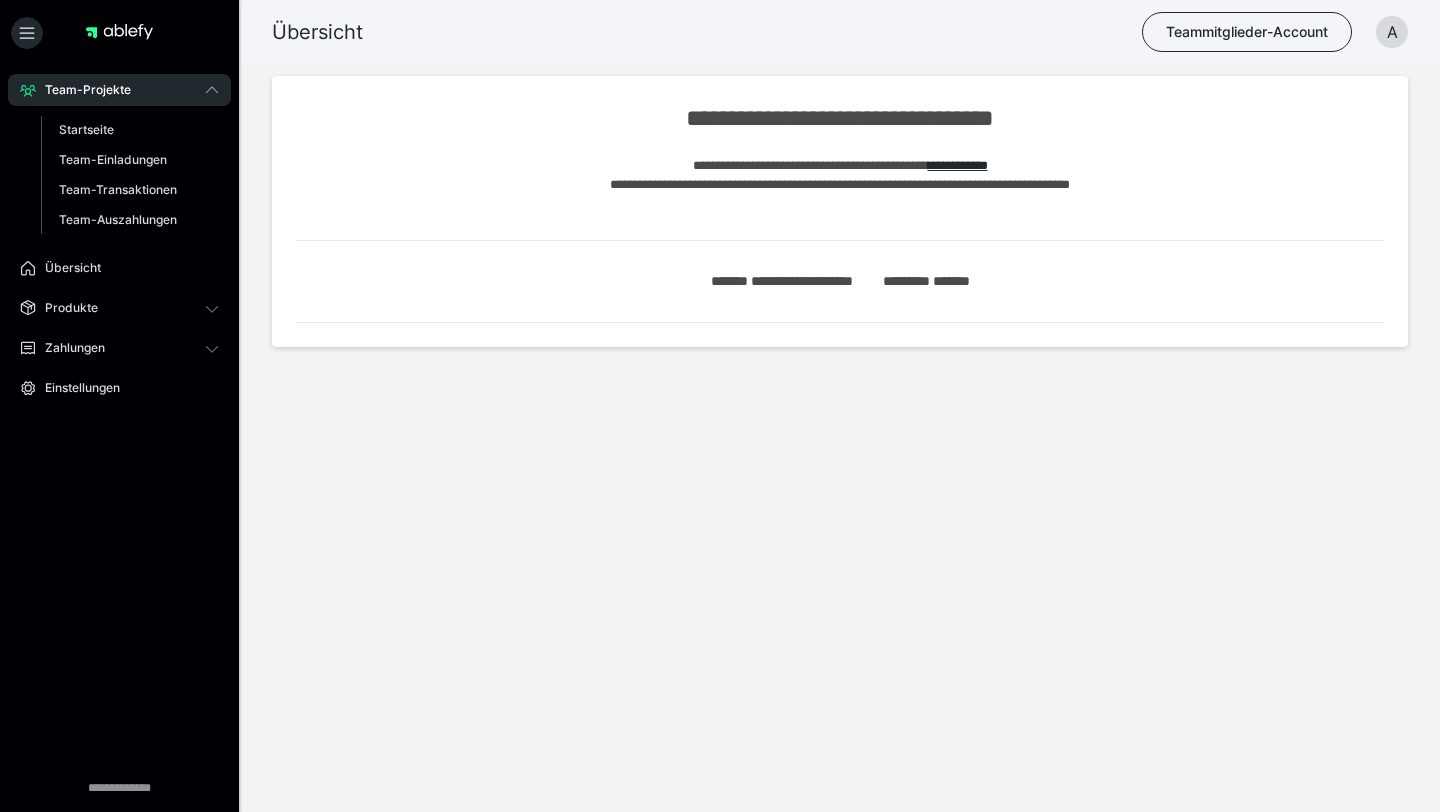scroll, scrollTop: 0, scrollLeft: 0, axis: both 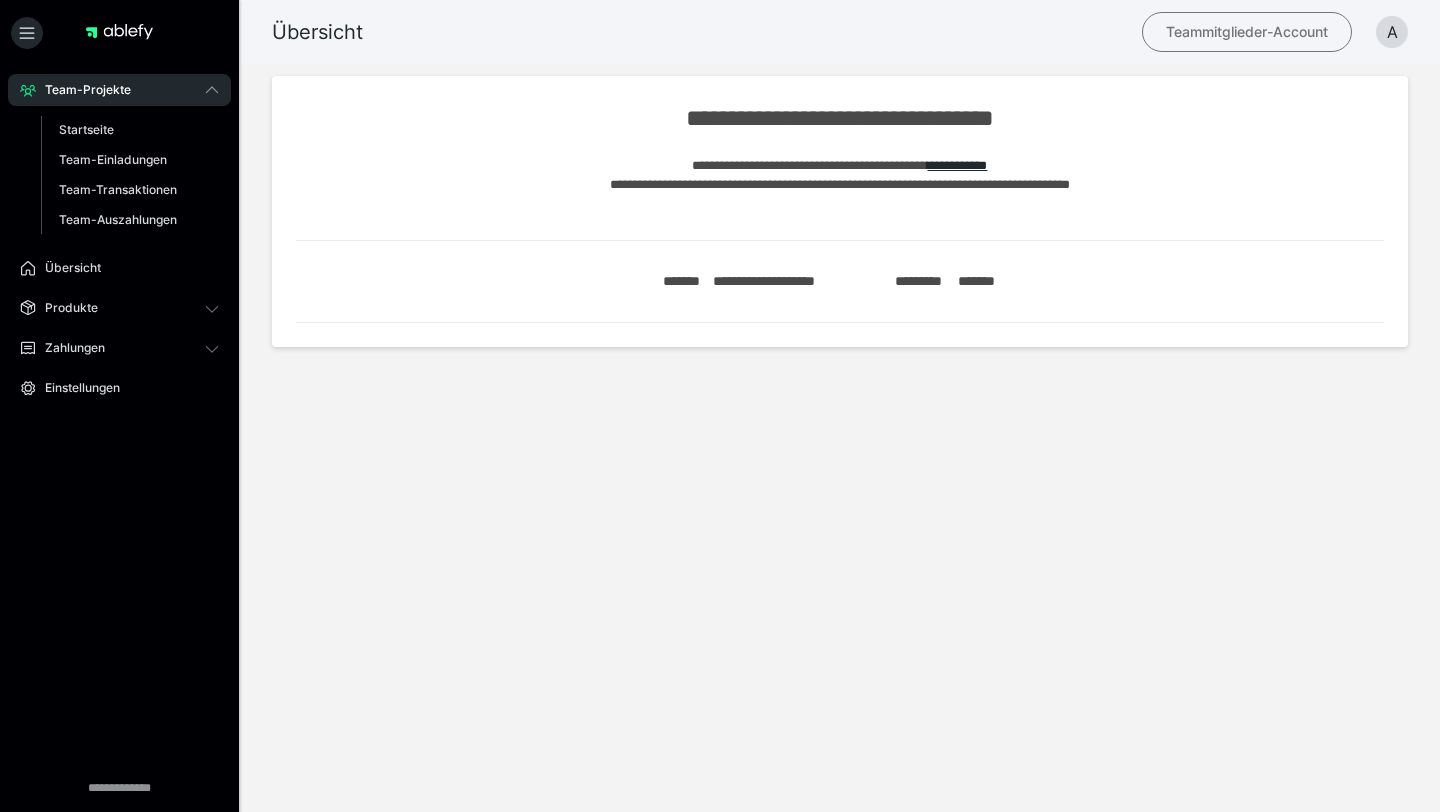click on "Teammitglieder-Account" at bounding box center (1247, 32) 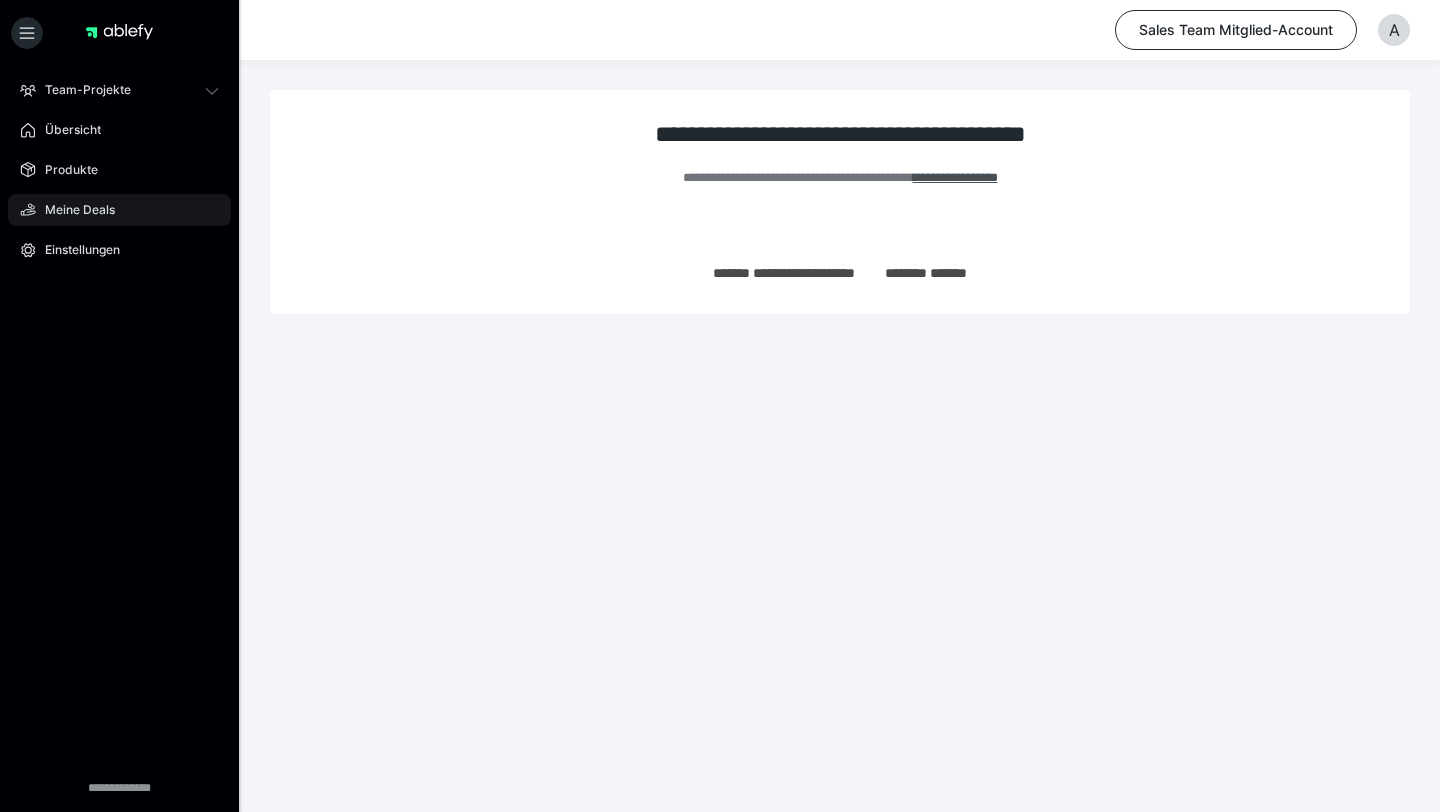 scroll, scrollTop: 0, scrollLeft: 0, axis: both 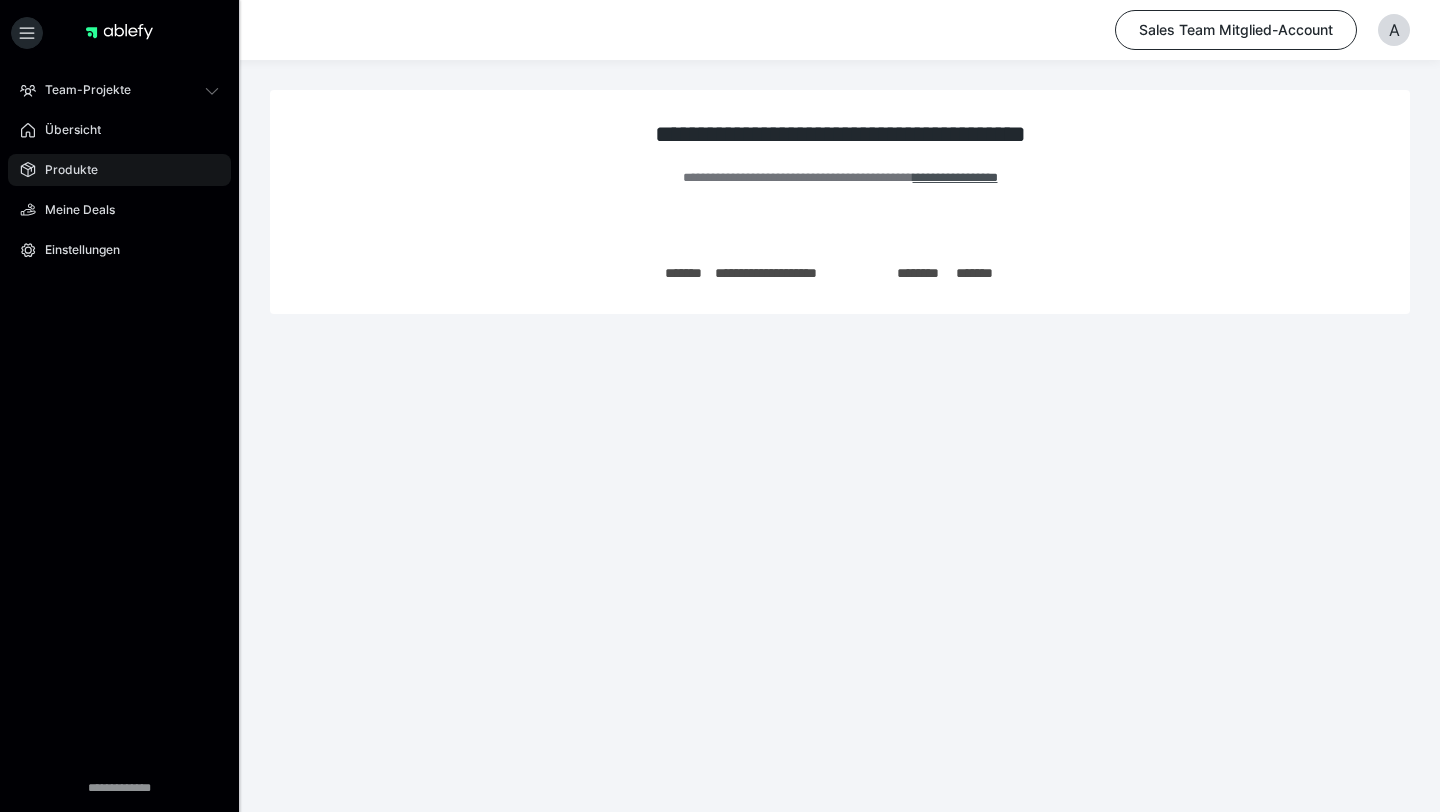 click on "Produkte" at bounding box center [119, 170] 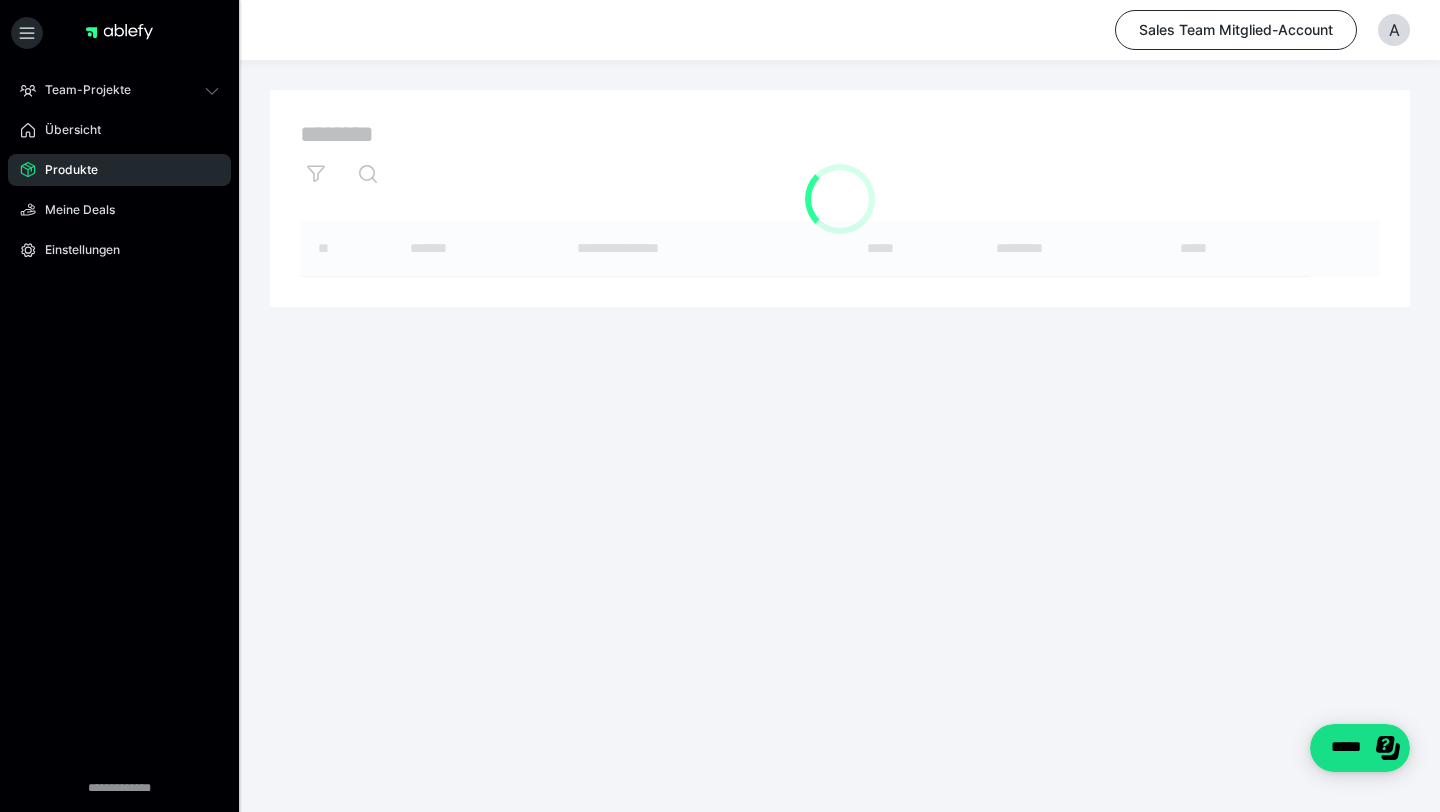 scroll, scrollTop: 0, scrollLeft: 0, axis: both 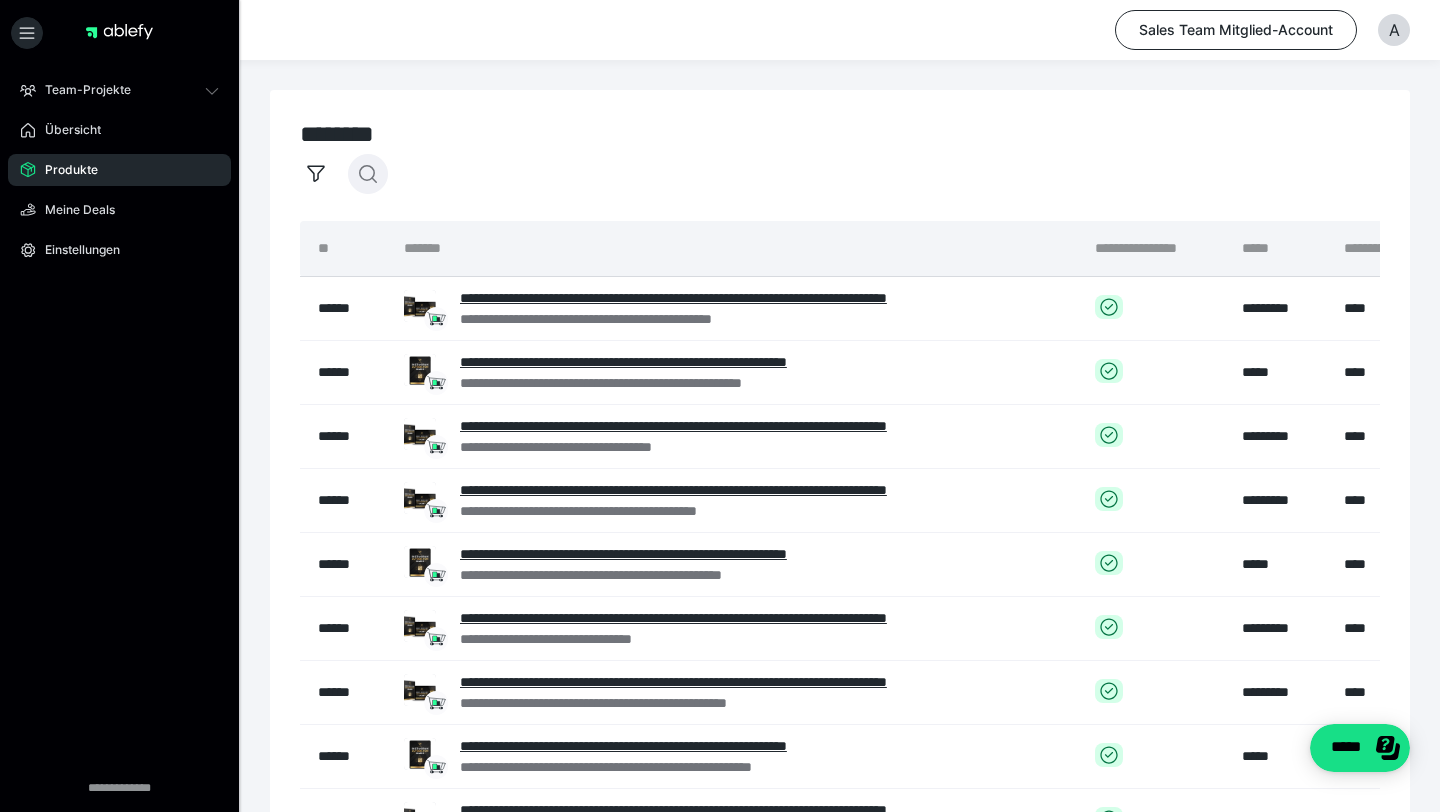 click 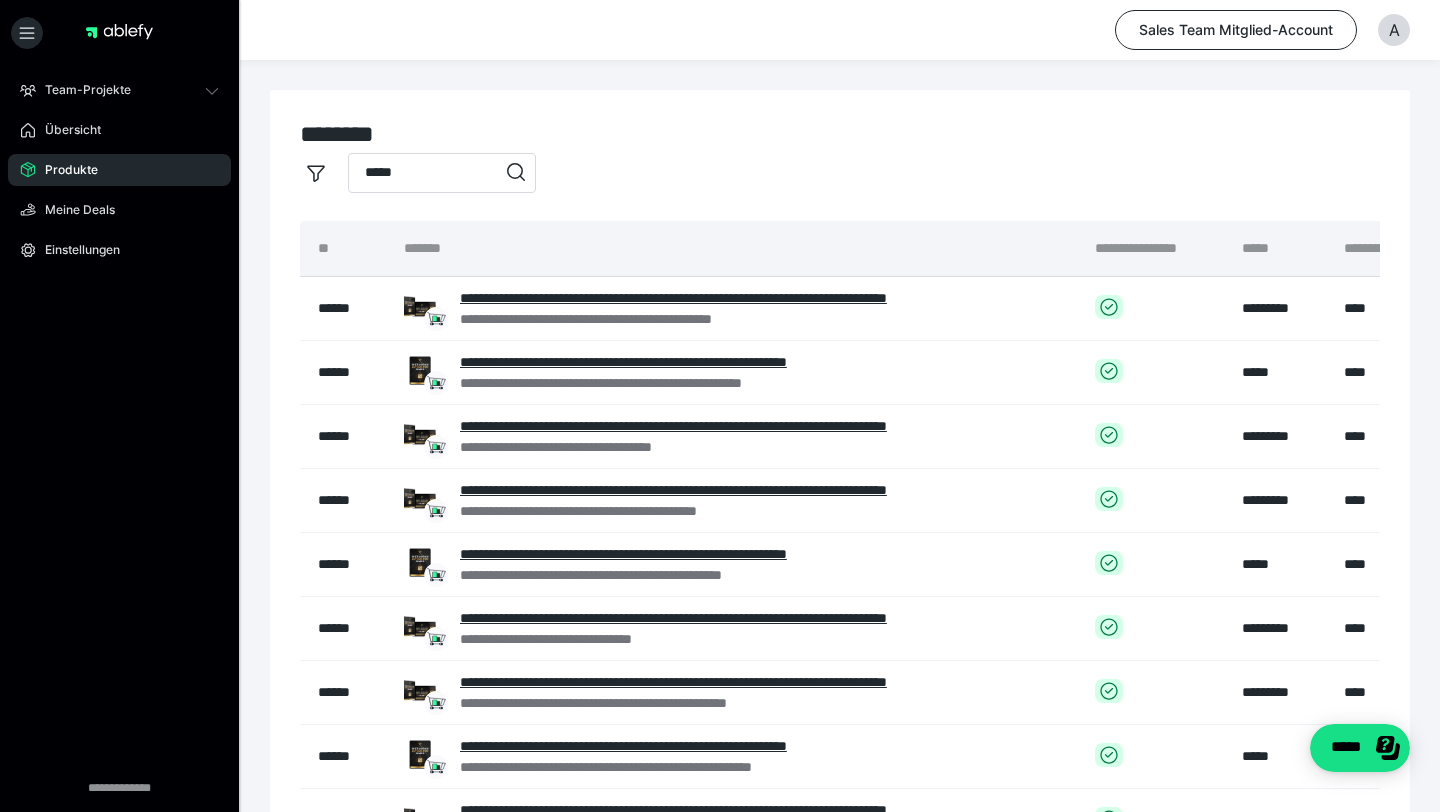 type on "*****" 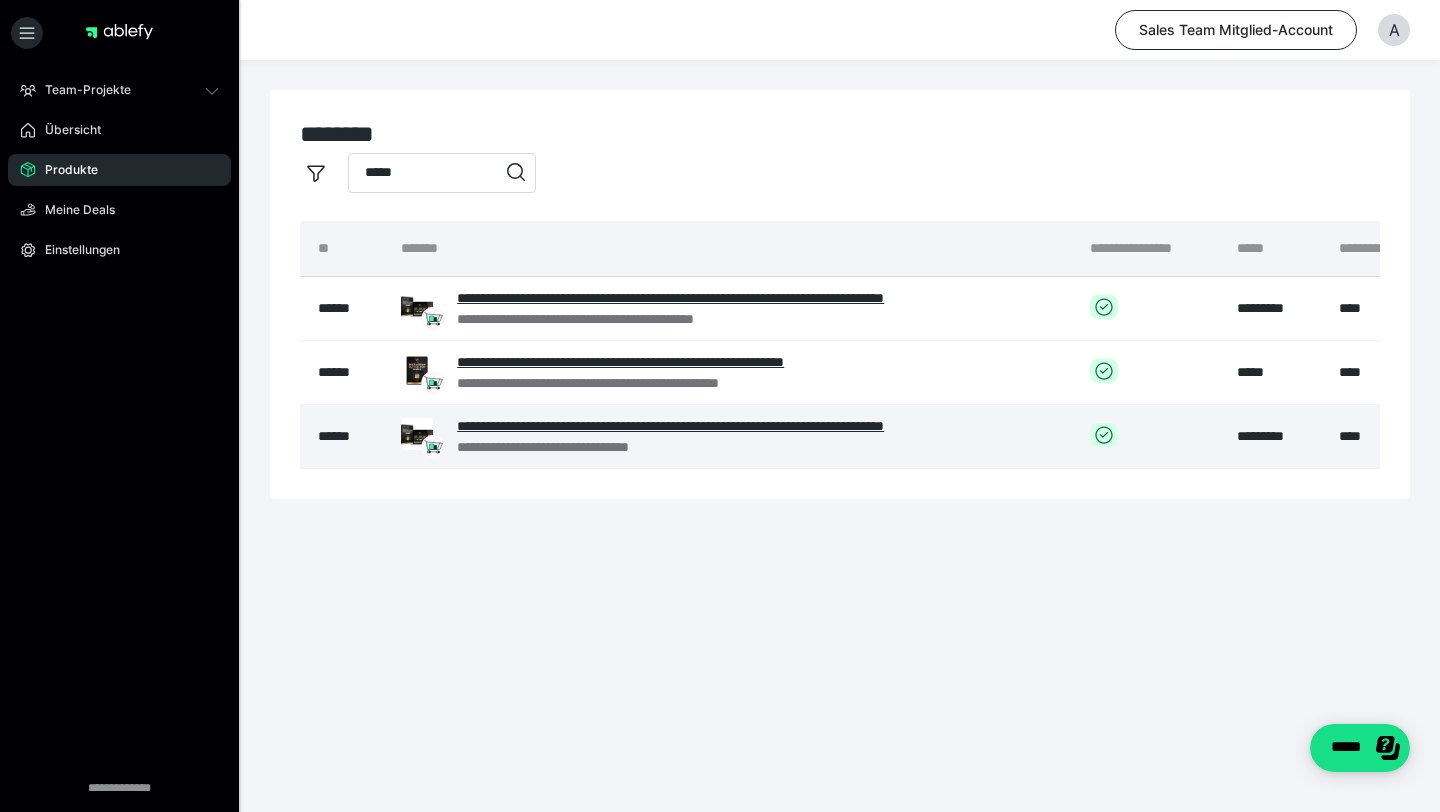 scroll, scrollTop: 0, scrollLeft: 288, axis: horizontal 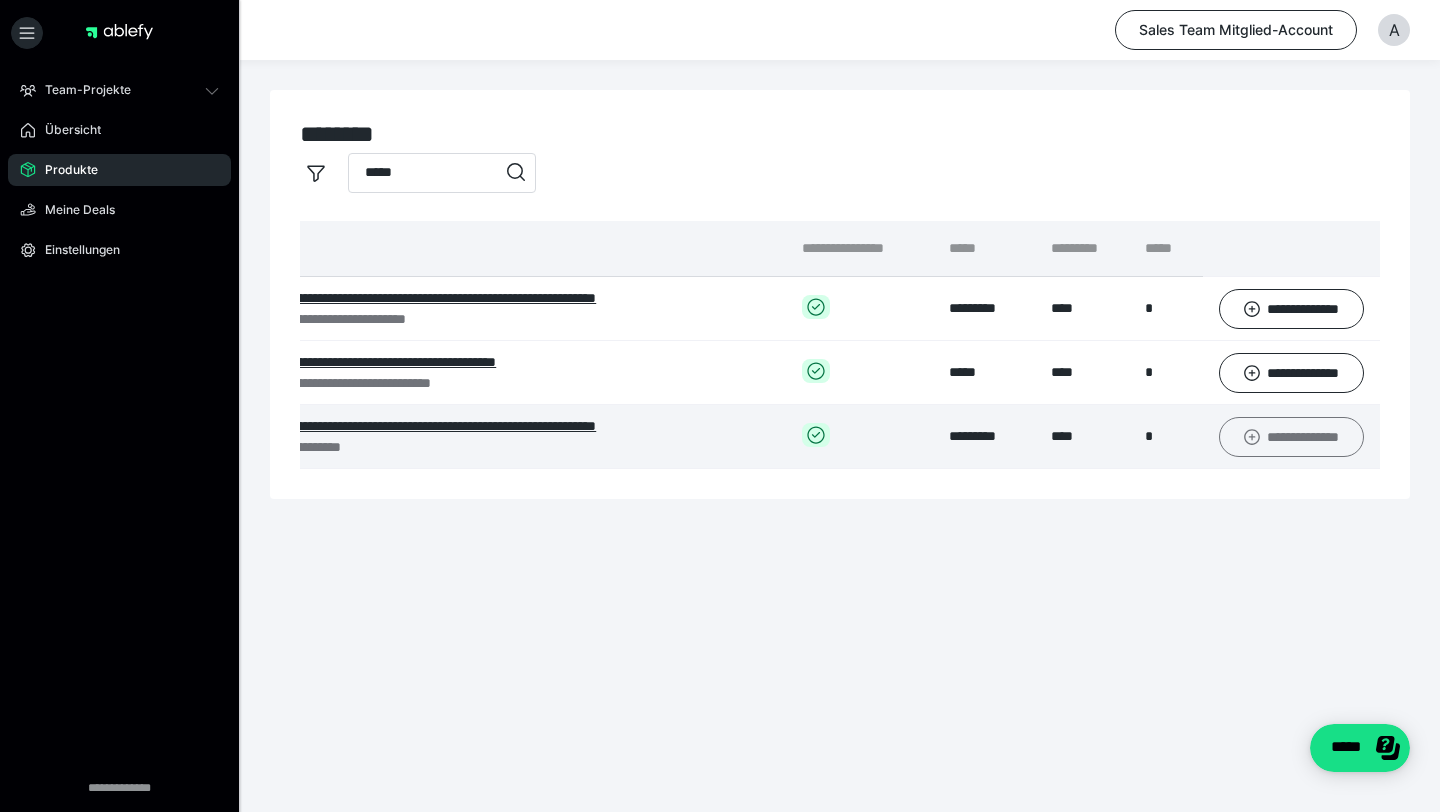 click on "**********" at bounding box center (1292, 437) 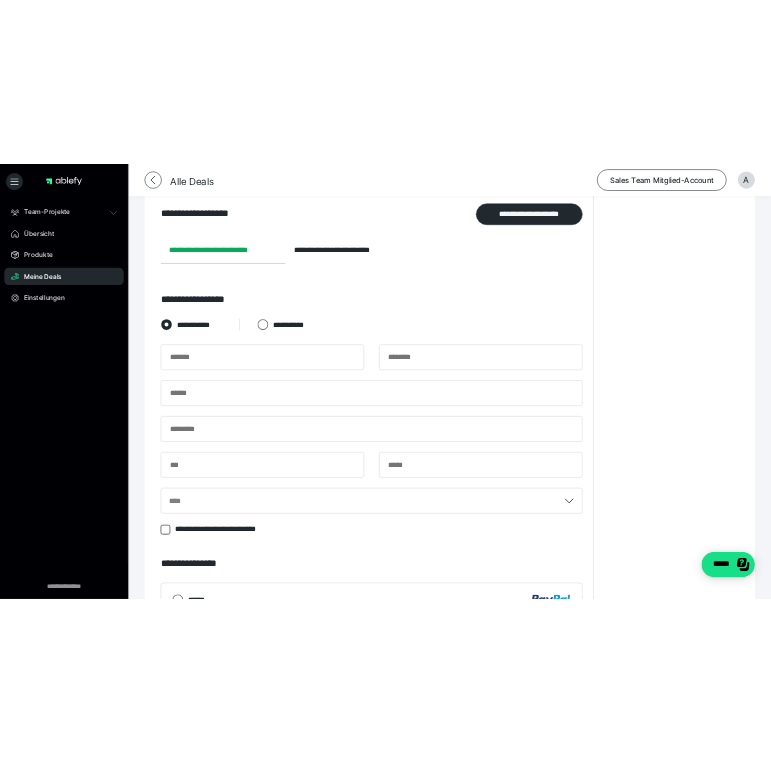 scroll, scrollTop: 327, scrollLeft: 0, axis: vertical 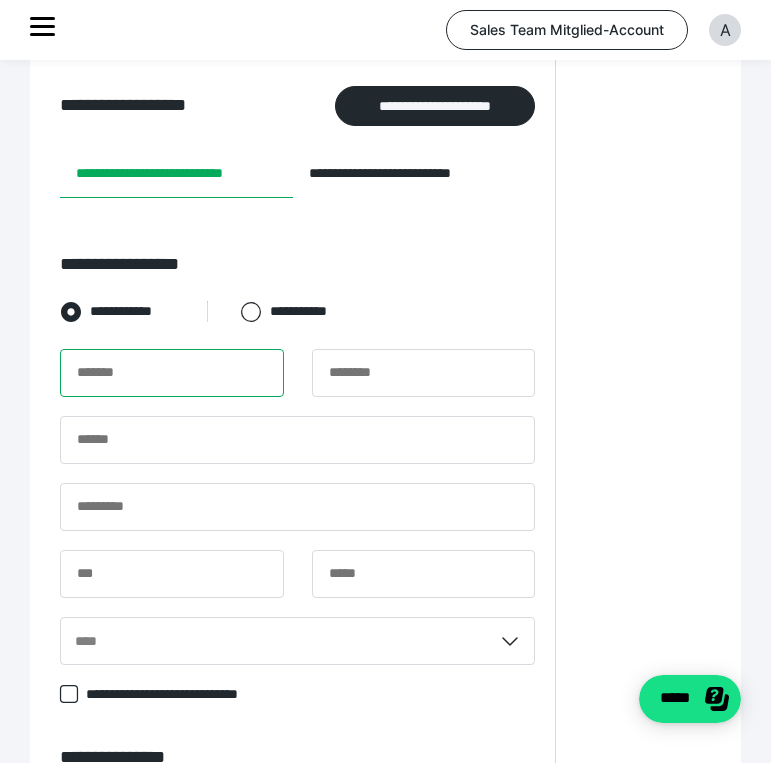 click at bounding box center [172, 373] 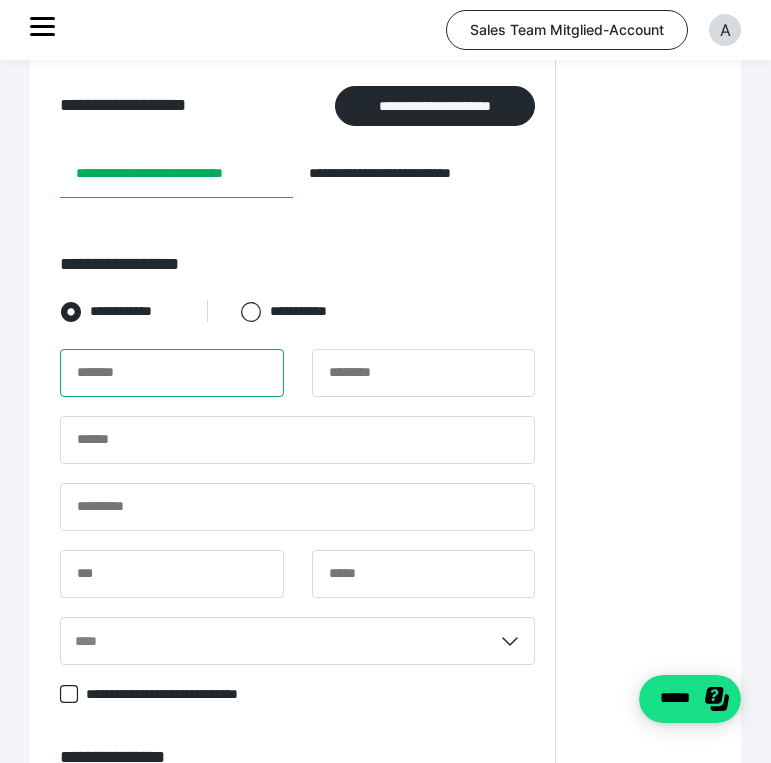 paste on "******" 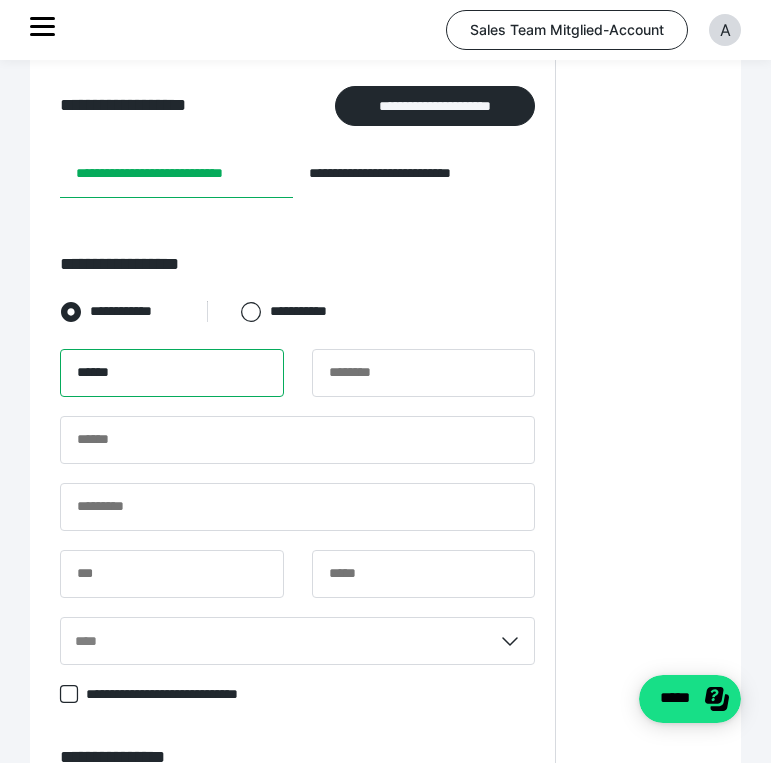 type on "******" 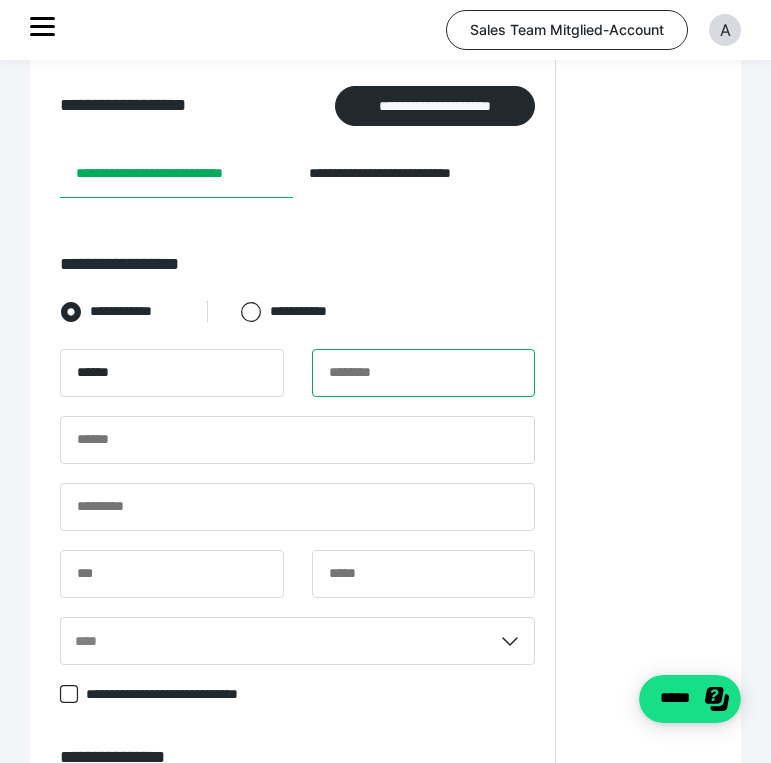 click at bounding box center [424, 373] 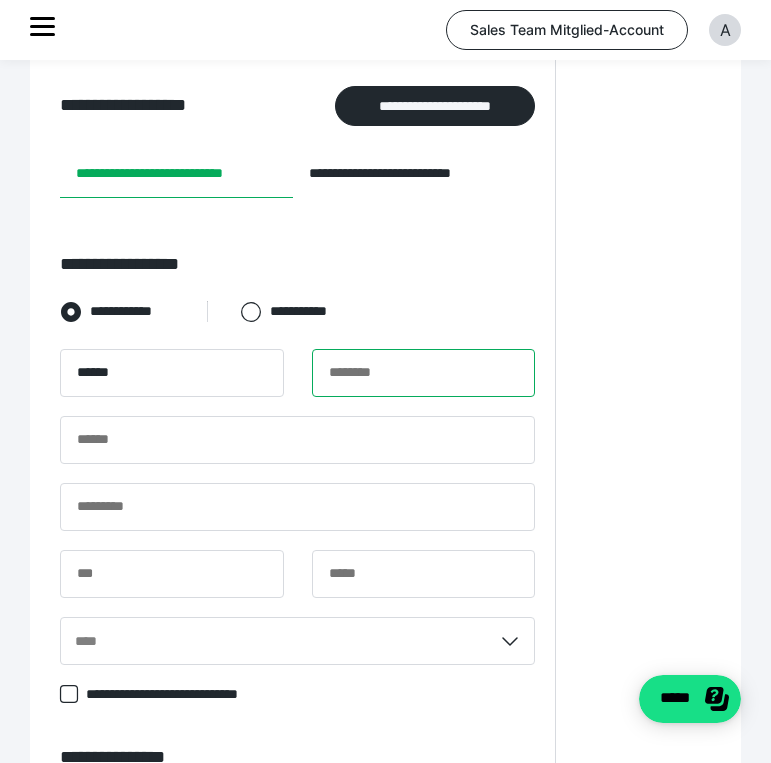 paste on "******" 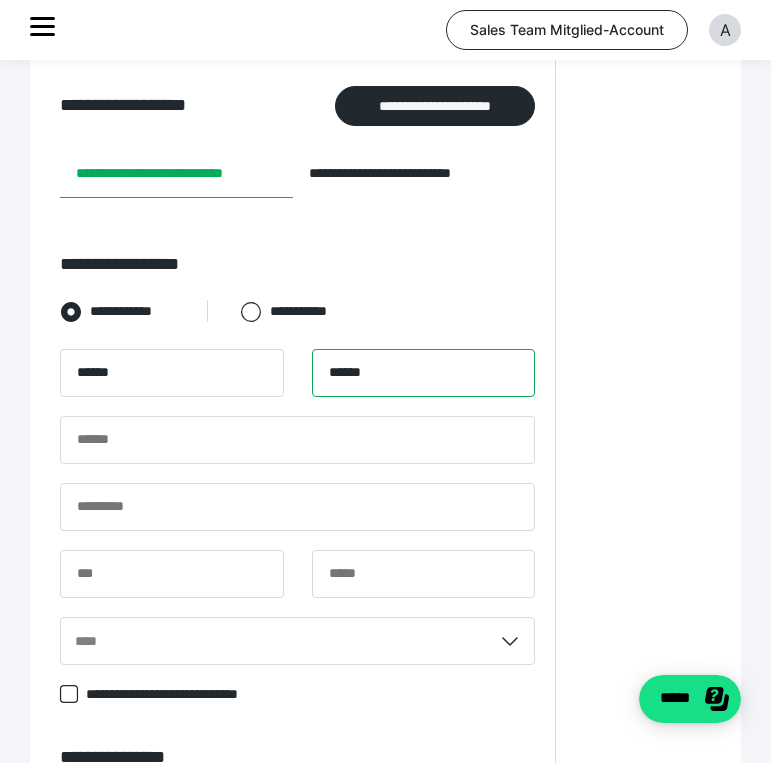 type on "******" 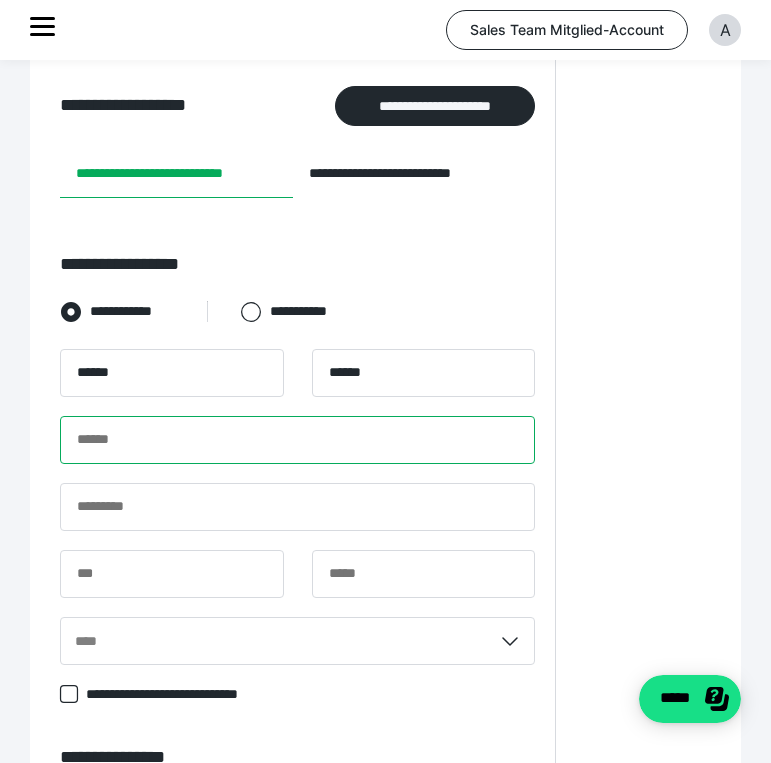 click at bounding box center (297, 440) 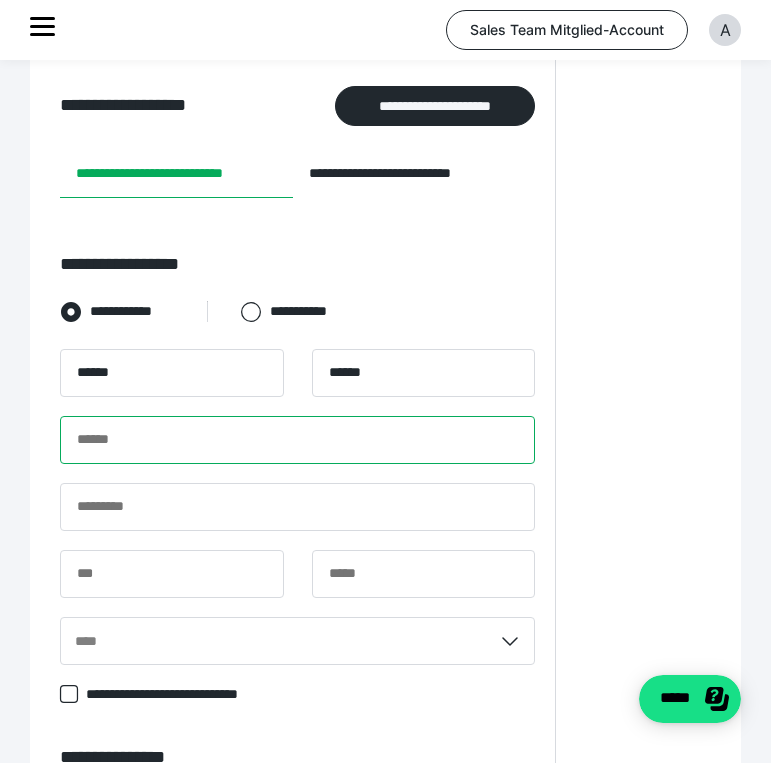 click at bounding box center (297, 440) 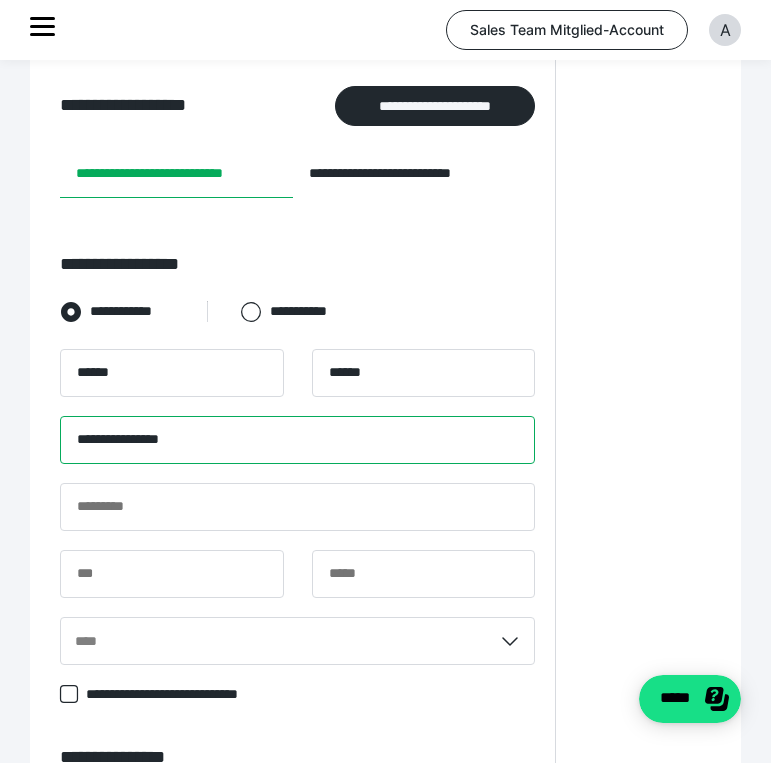 drag, startPoint x: 281, startPoint y: 454, endPoint x: -26, endPoint y: 434, distance: 307.6508 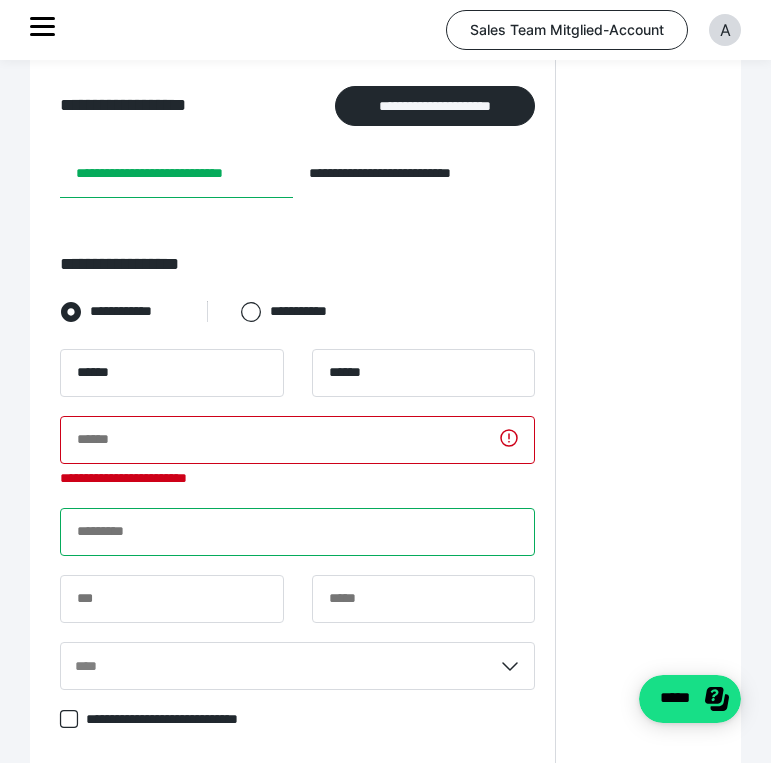 click at bounding box center (297, 532) 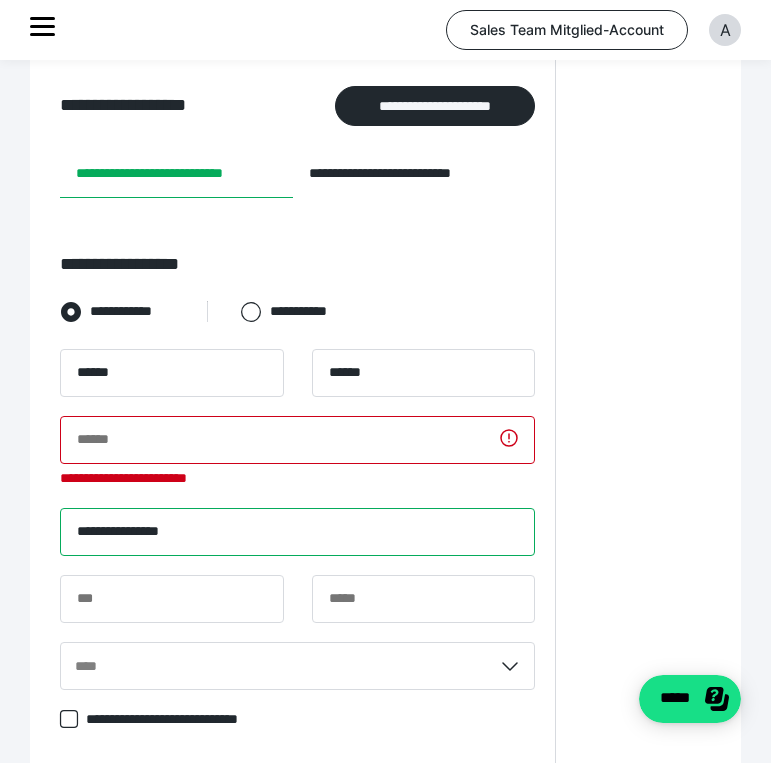 click on "**********" at bounding box center [297, 532] 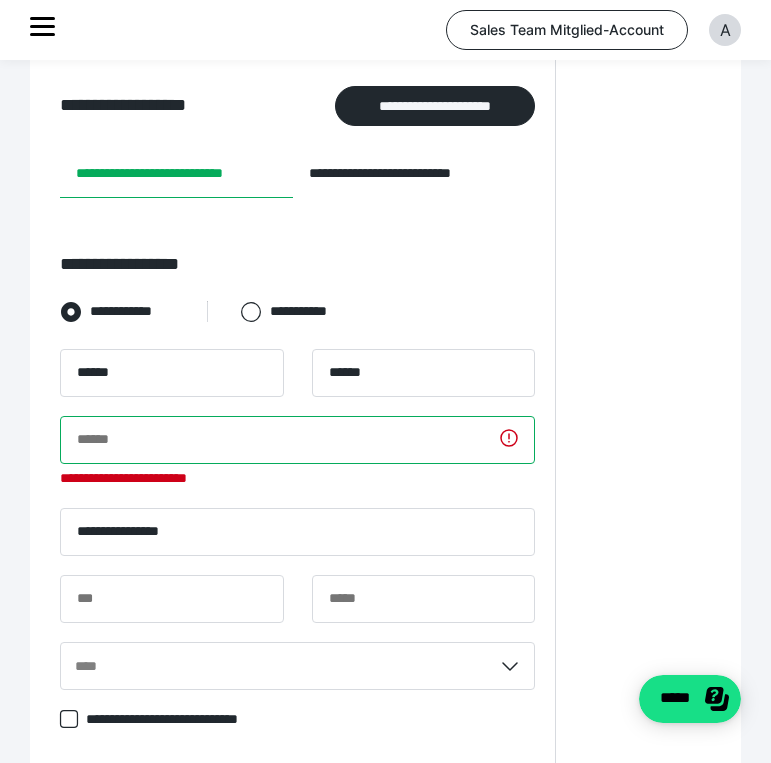 click at bounding box center (297, 440) 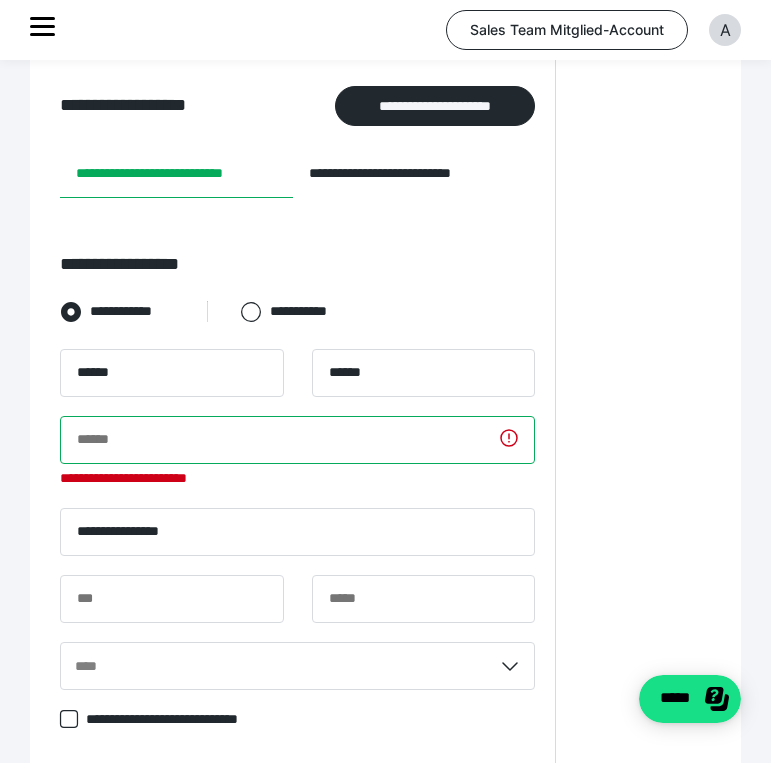 paste on "**********" 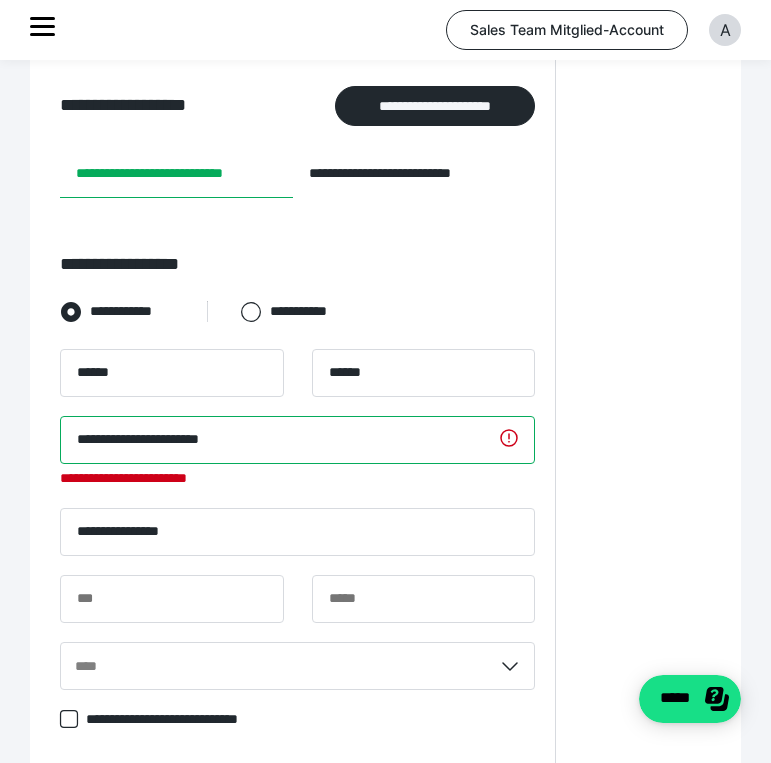 type on "**********" 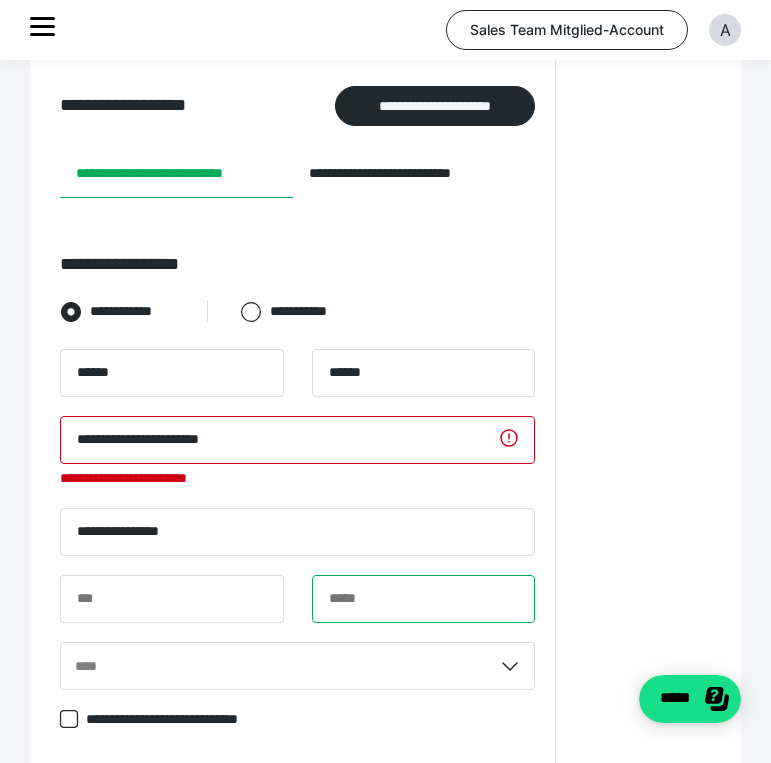 click at bounding box center (424, 599) 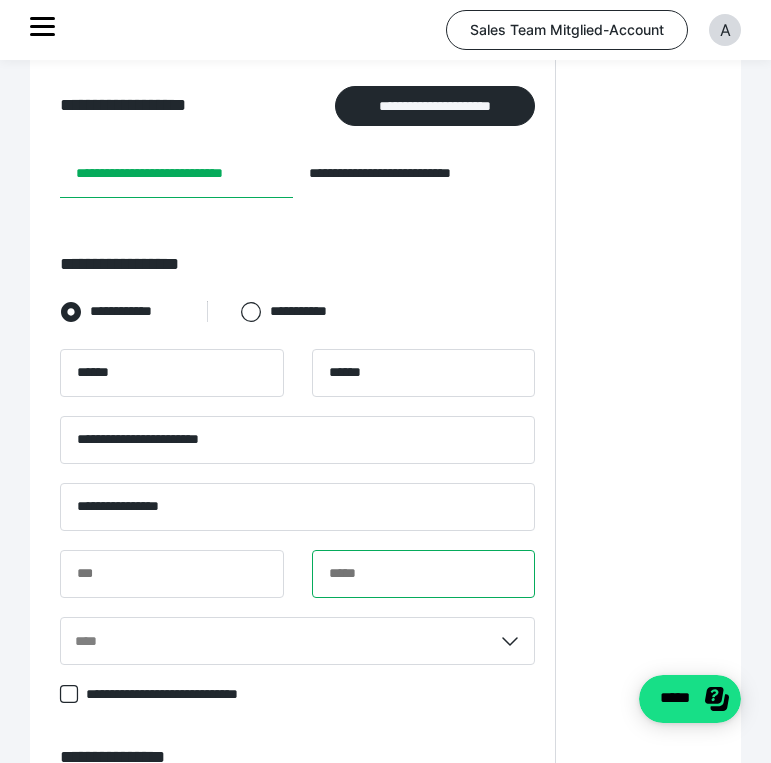 click at bounding box center [424, 574] 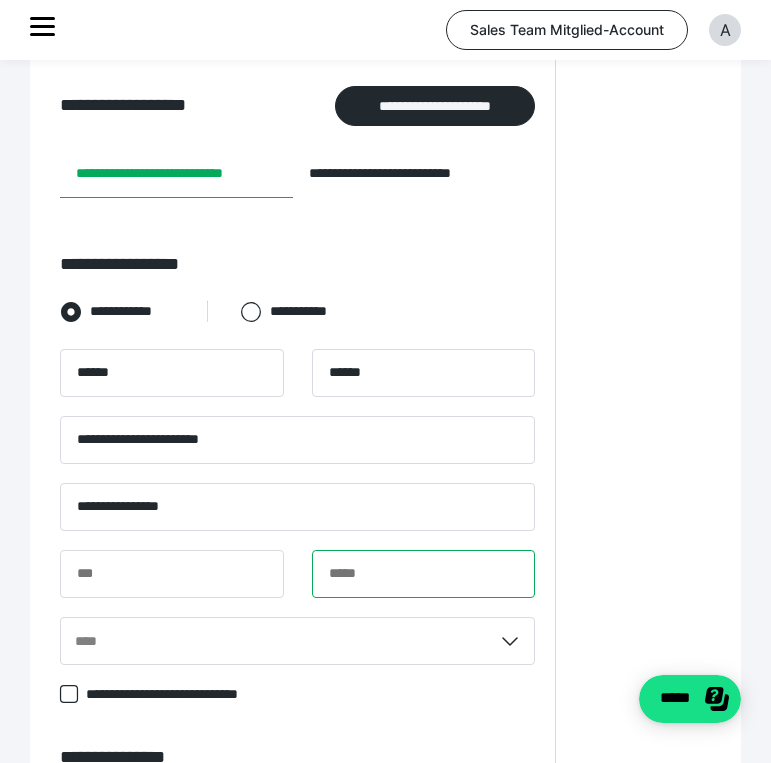 paste on "**********" 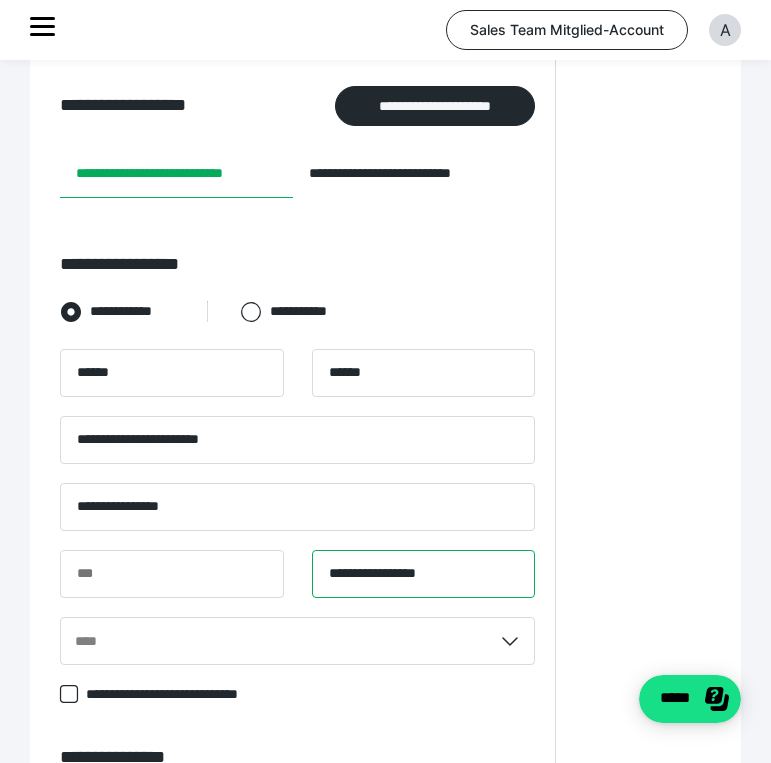 type on "**********" 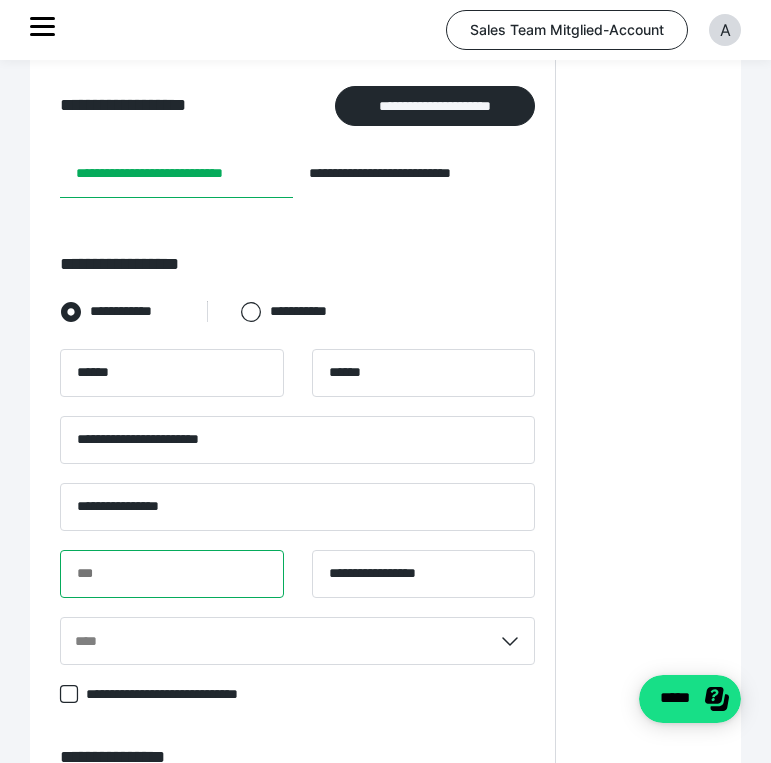 click at bounding box center [172, 574] 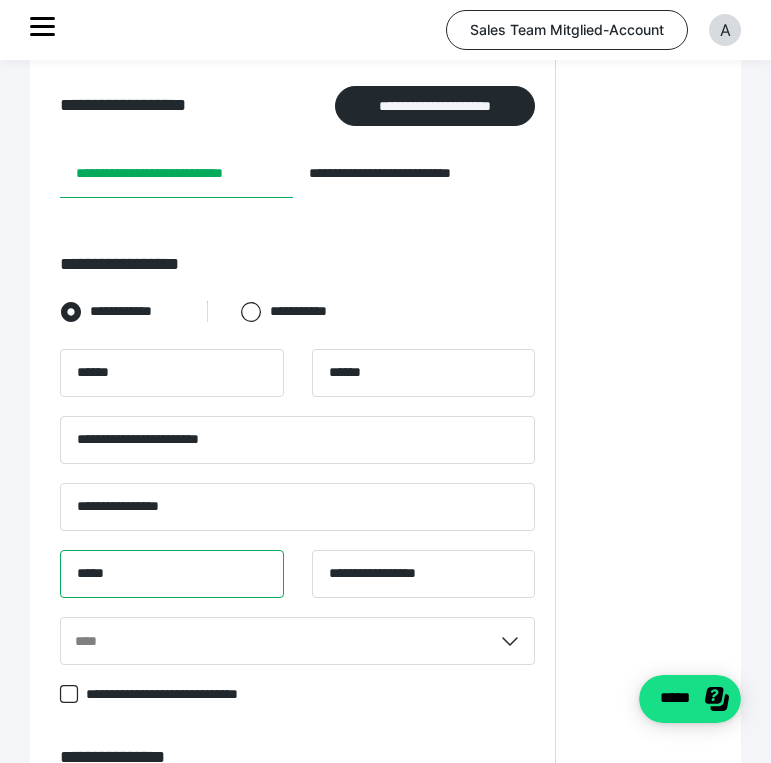 type on "*****" 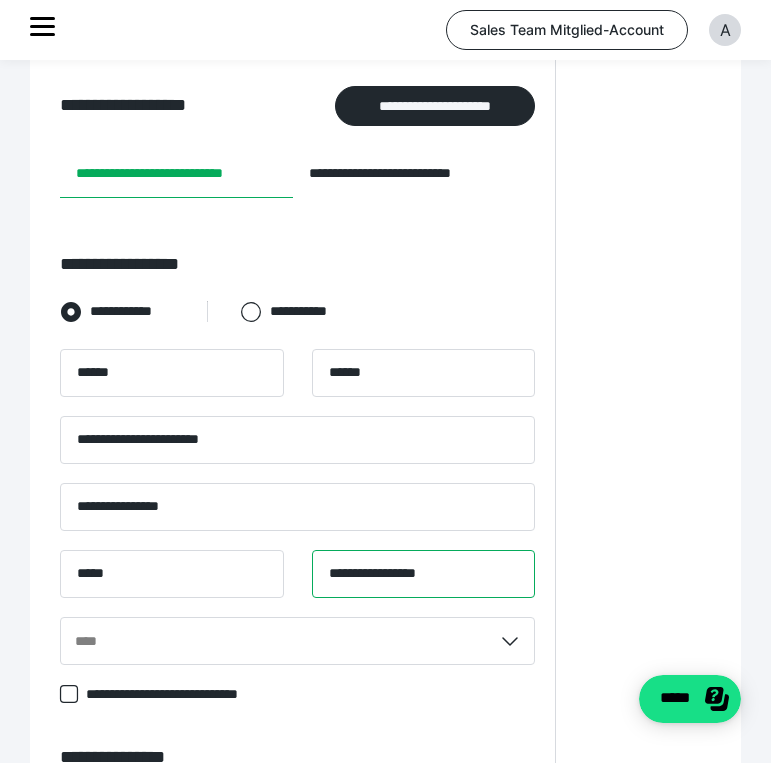 click on "**********" at bounding box center [424, 574] 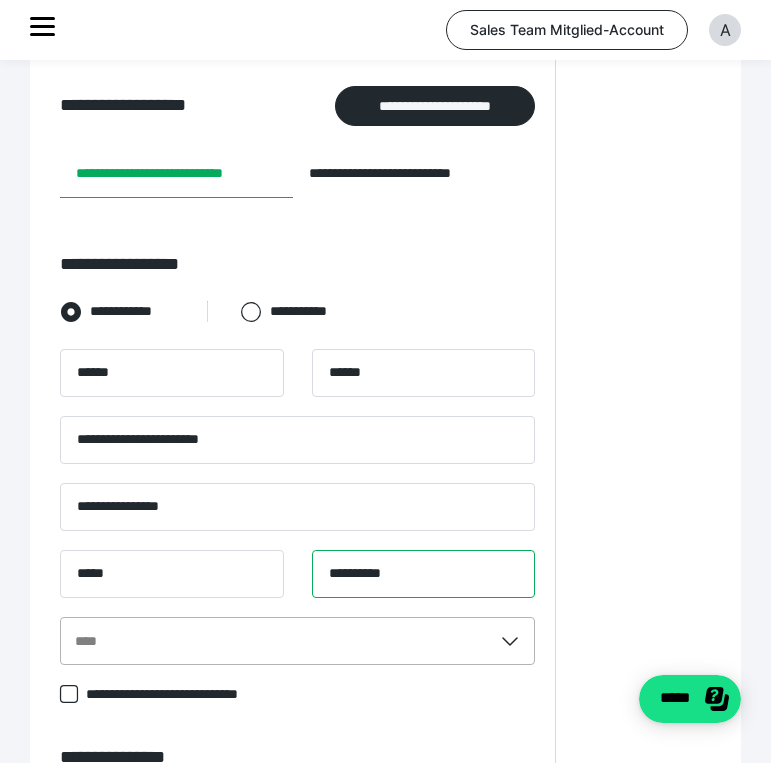 type on "**********" 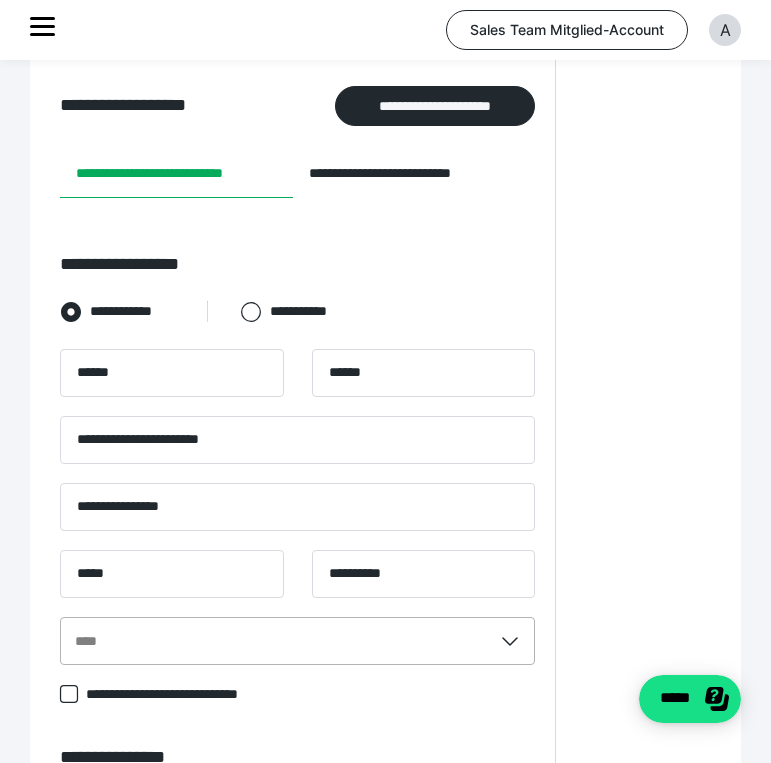 click on "****" at bounding box center (297, 641) 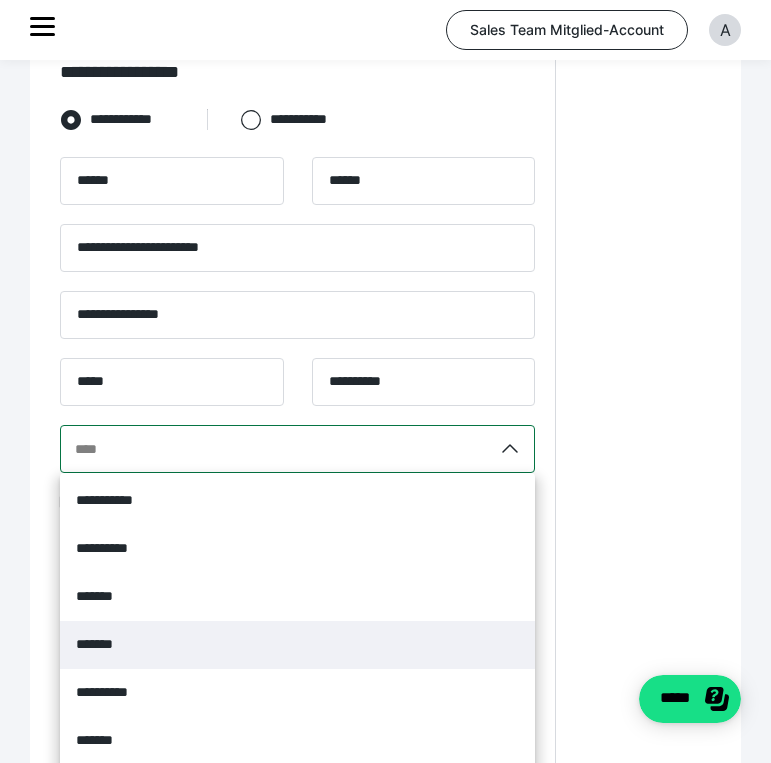 scroll, scrollTop: 537, scrollLeft: 0, axis: vertical 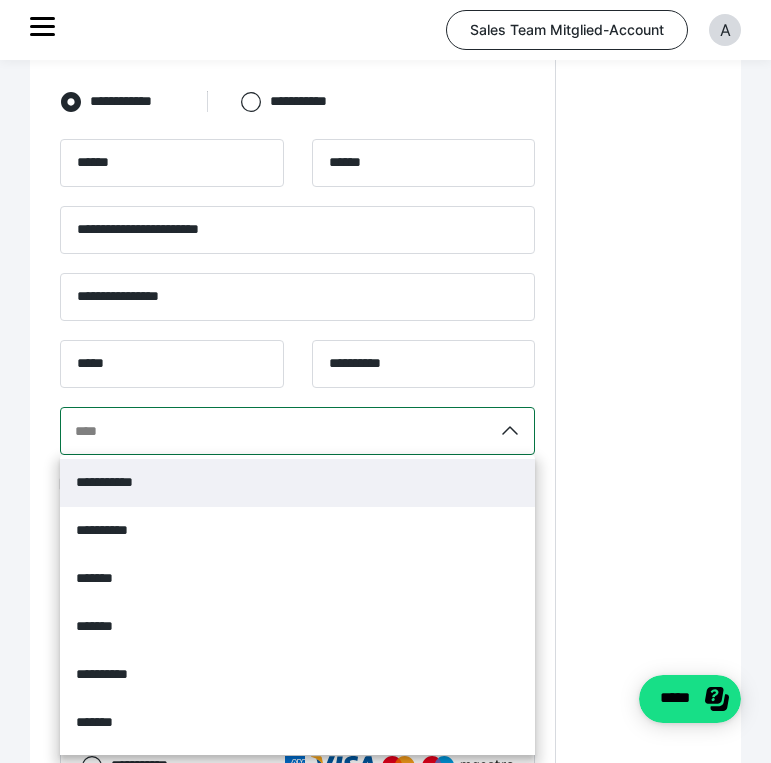 click on "**********" at bounding box center (297, 483) 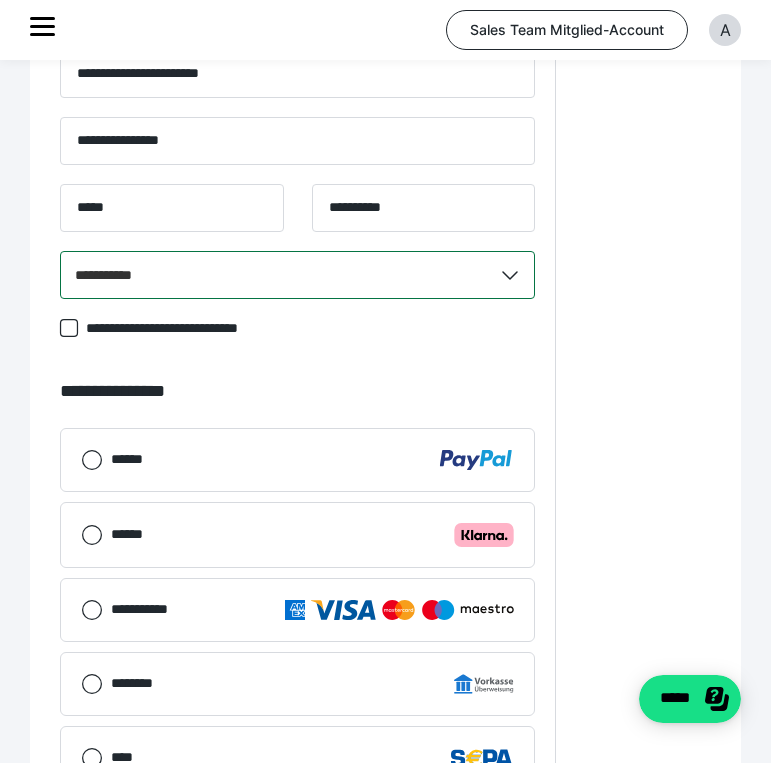 scroll, scrollTop: 723, scrollLeft: 0, axis: vertical 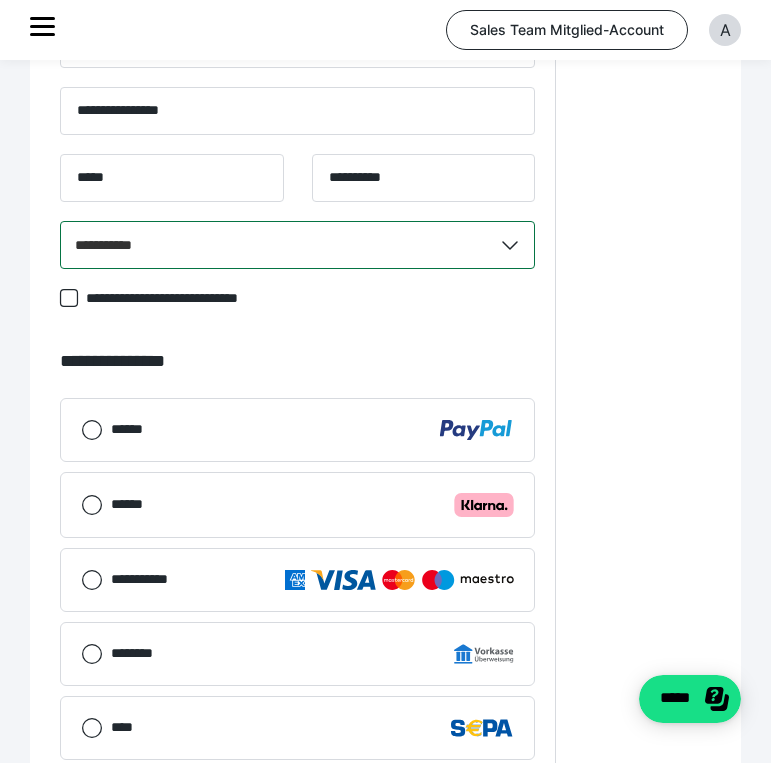 click on "****** .cls-1 {fill: #ffb3c7;}" at bounding box center (312, 505) 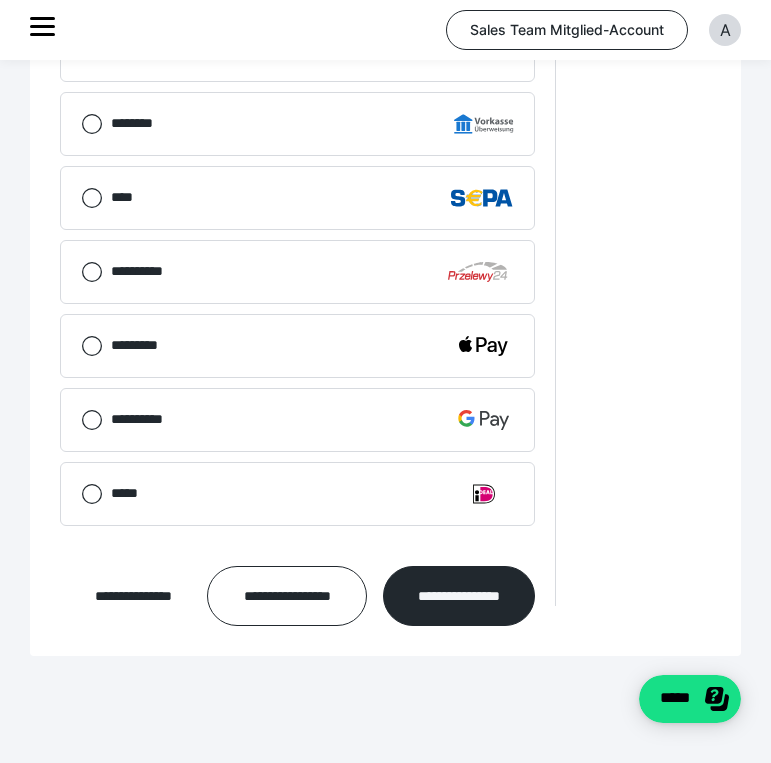 scroll, scrollTop: 1276, scrollLeft: 0, axis: vertical 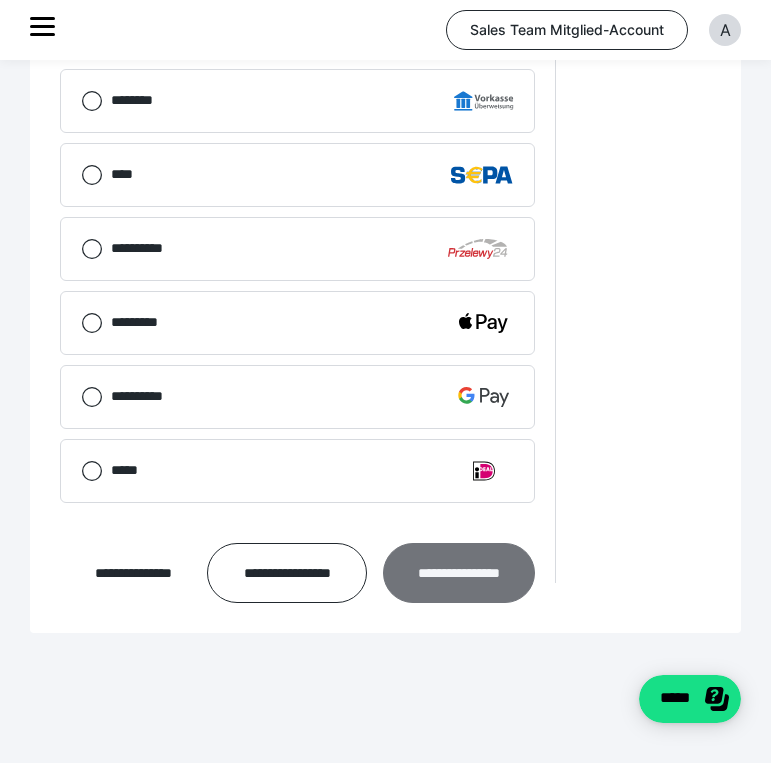 click on "**********" at bounding box center (459, 573) 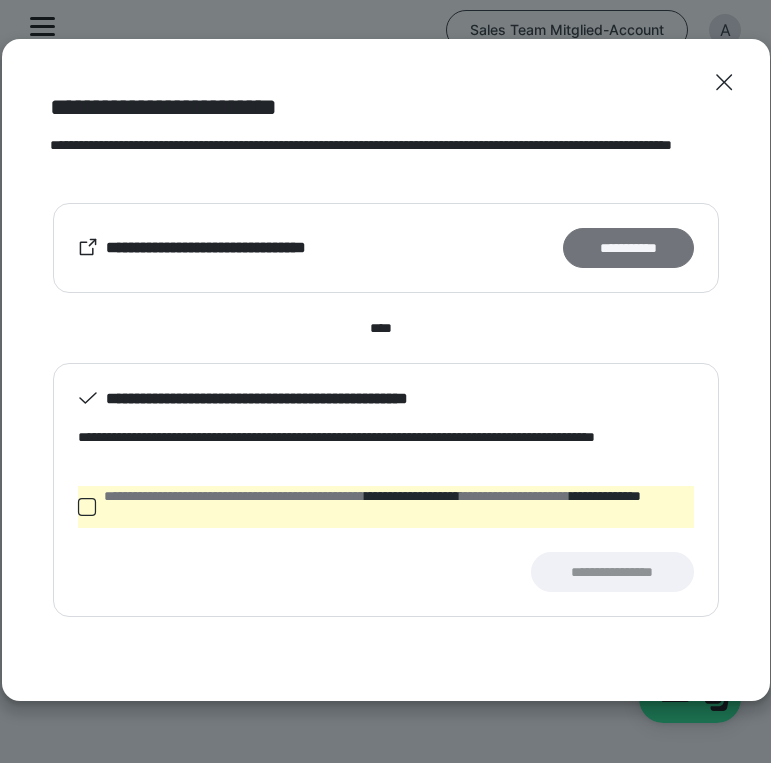 click on "**********" at bounding box center (628, 248) 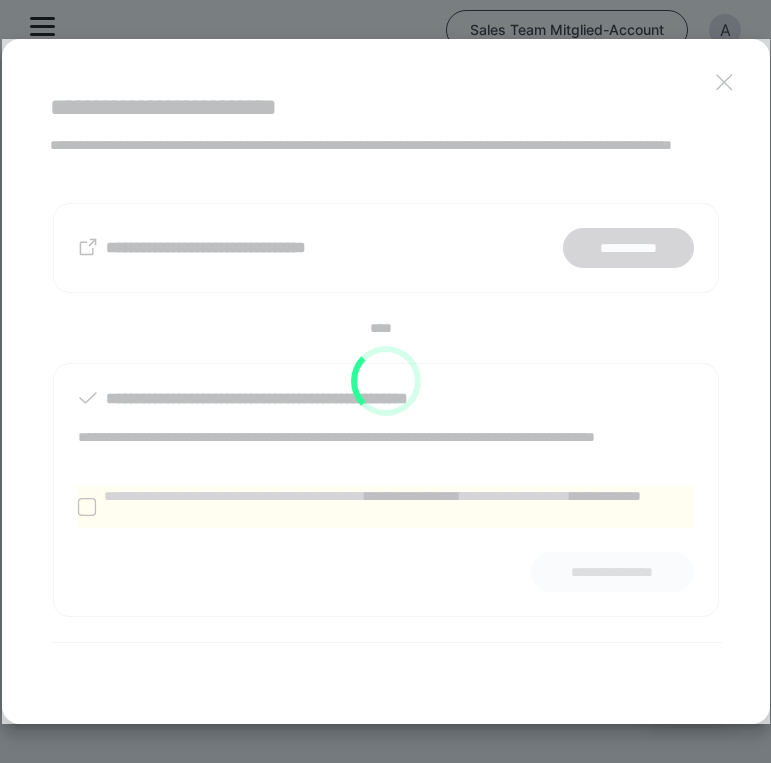 scroll, scrollTop: 570, scrollLeft: 0, axis: vertical 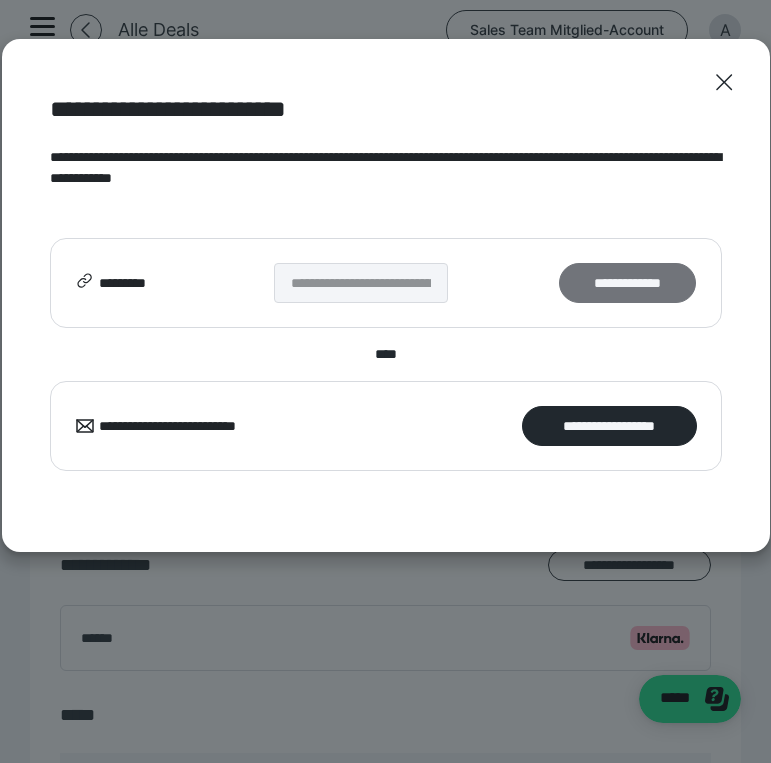 click on "**********" at bounding box center [627, 283] 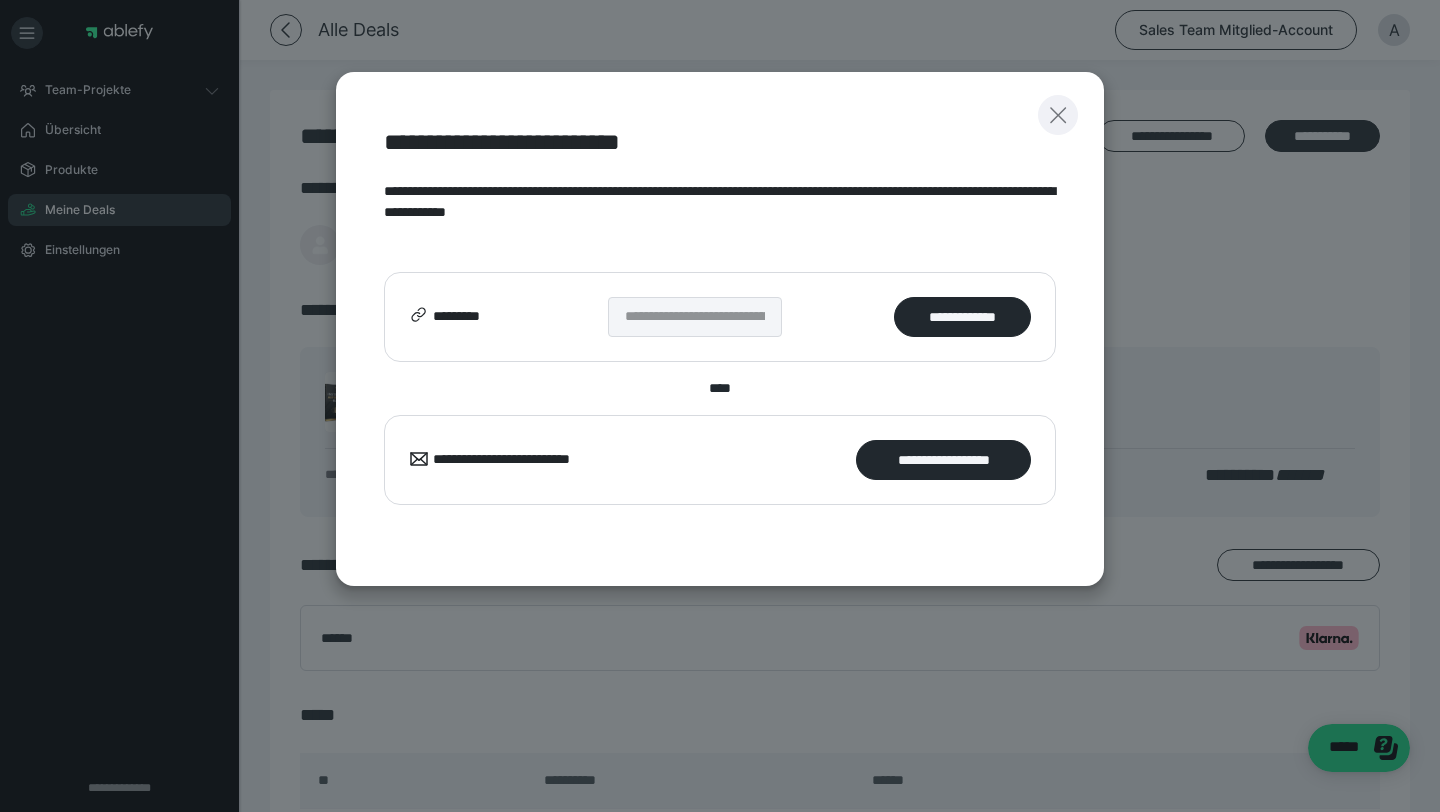 click at bounding box center [1058, 115] 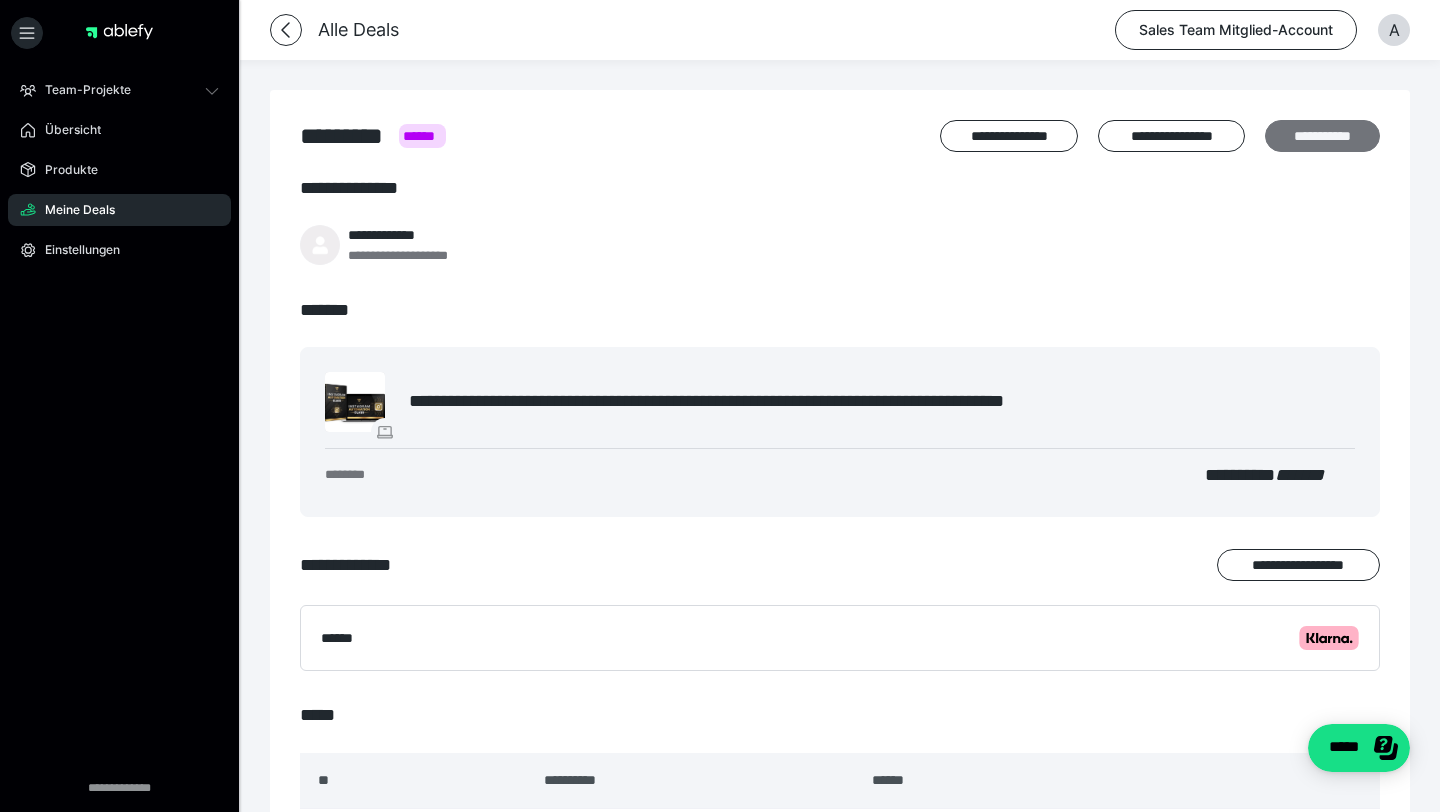 click on "**********" at bounding box center [1322, 136] 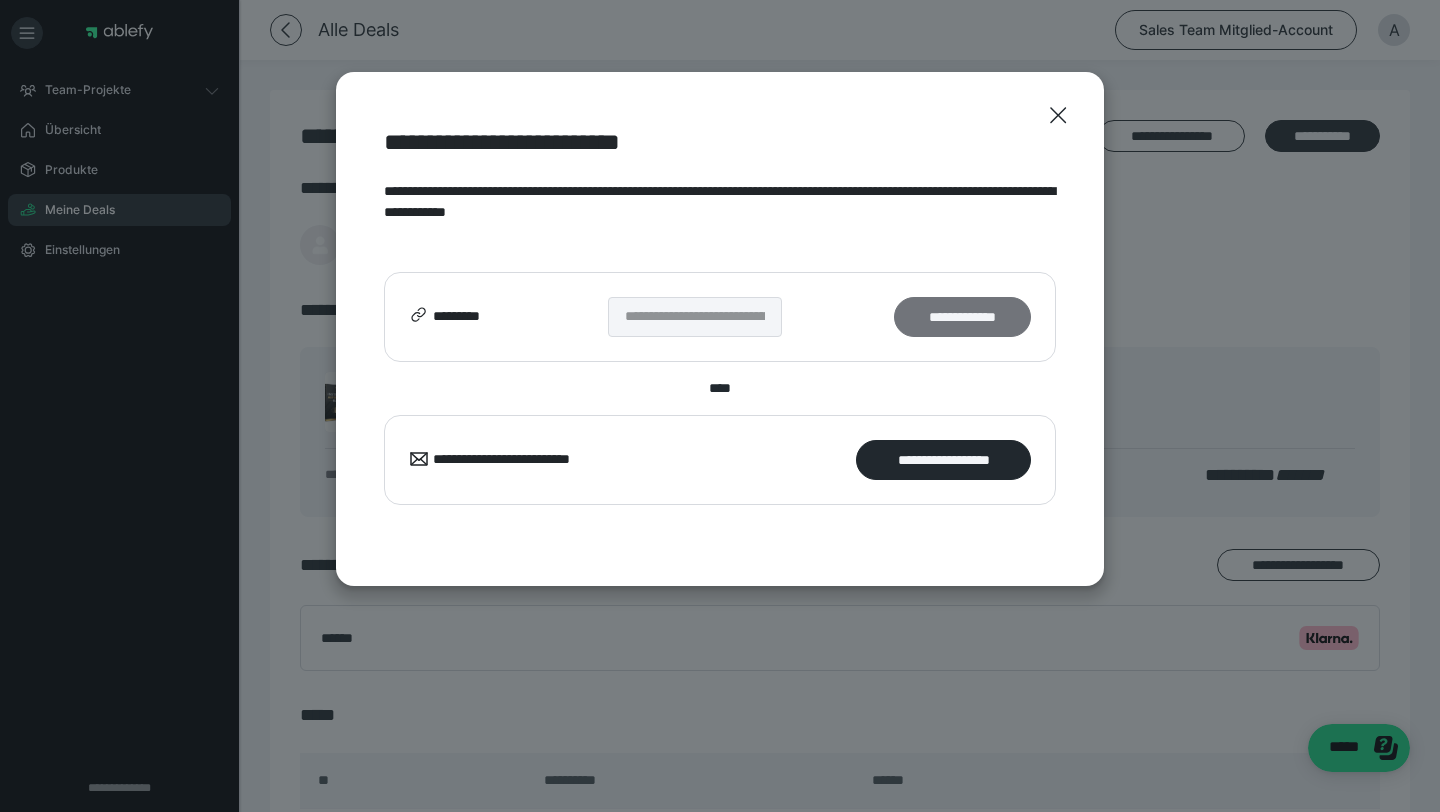 click on "**********" at bounding box center [962, 317] 